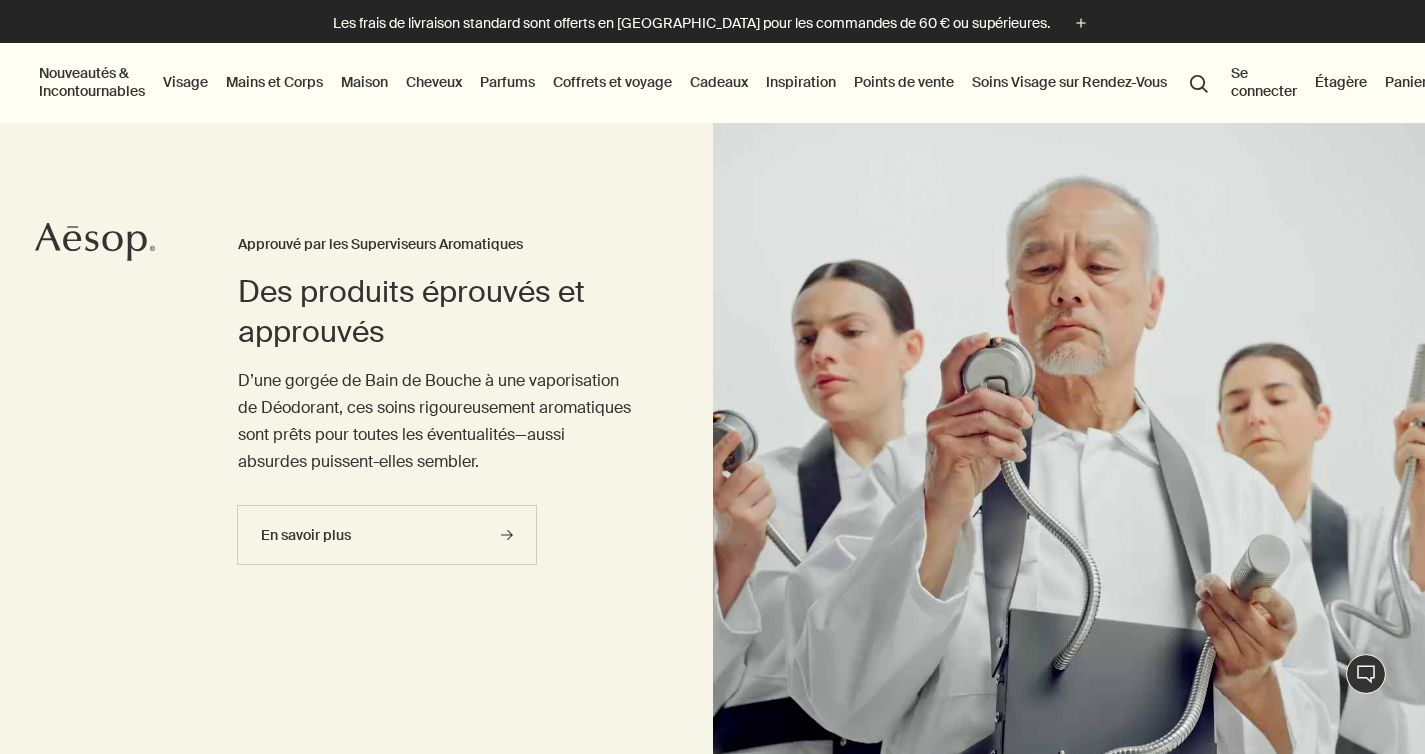scroll, scrollTop: 0, scrollLeft: 0, axis: both 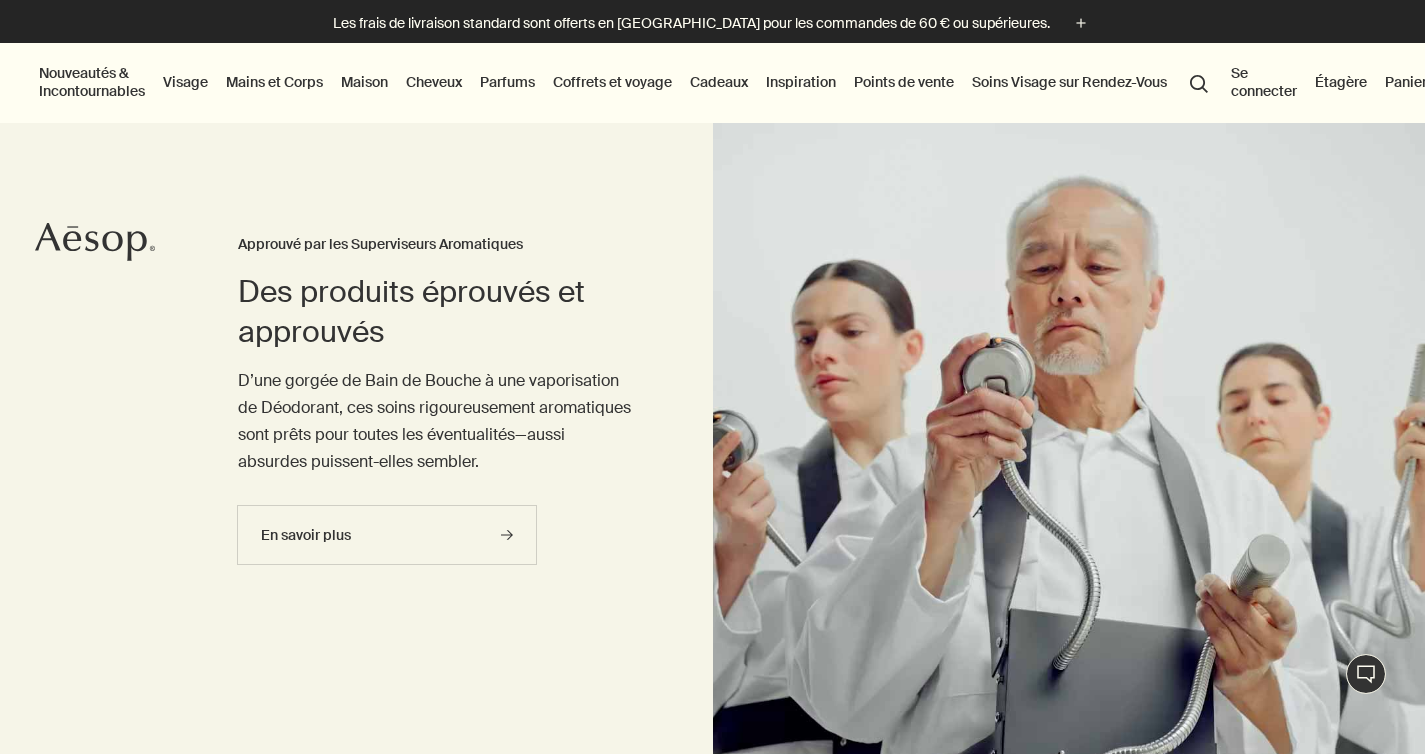 click on "Visage" at bounding box center (185, 82) 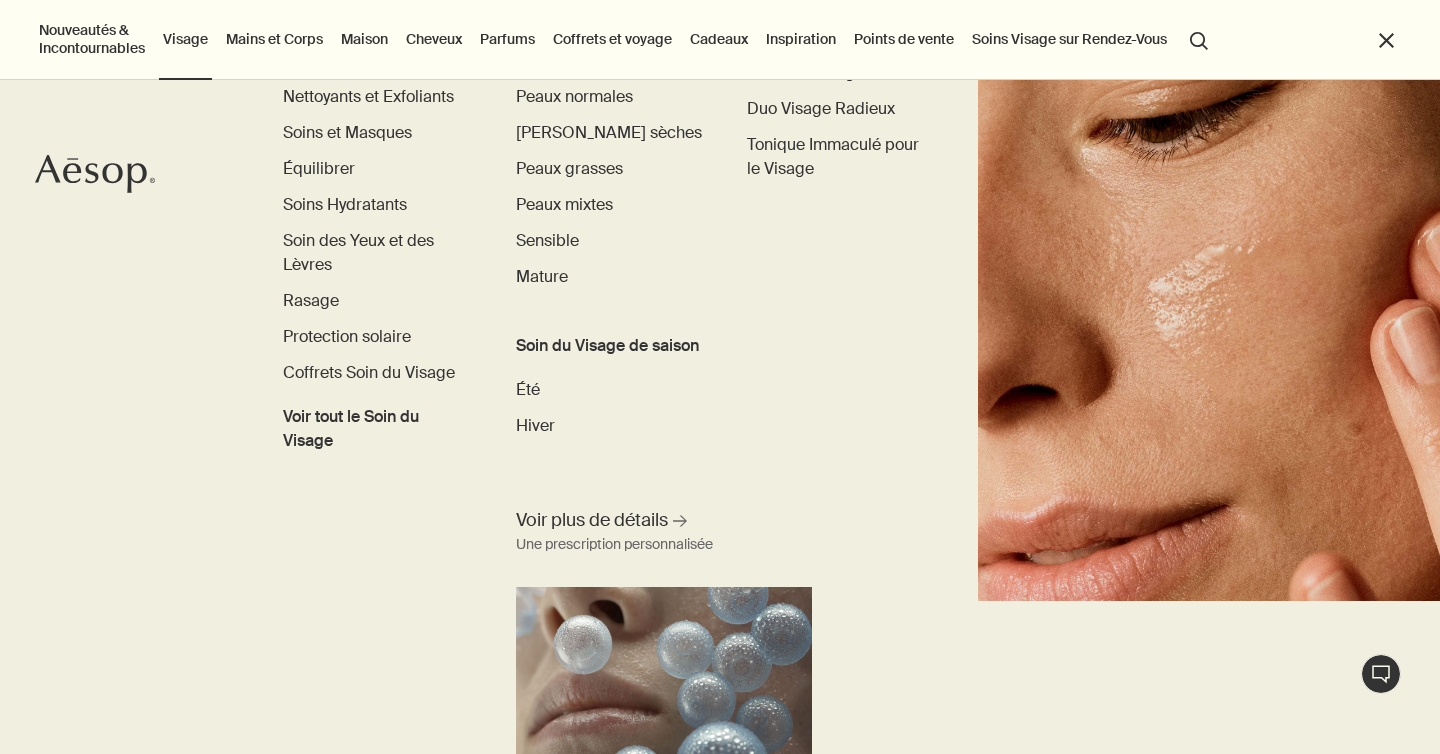 scroll, scrollTop: 0, scrollLeft: 0, axis: both 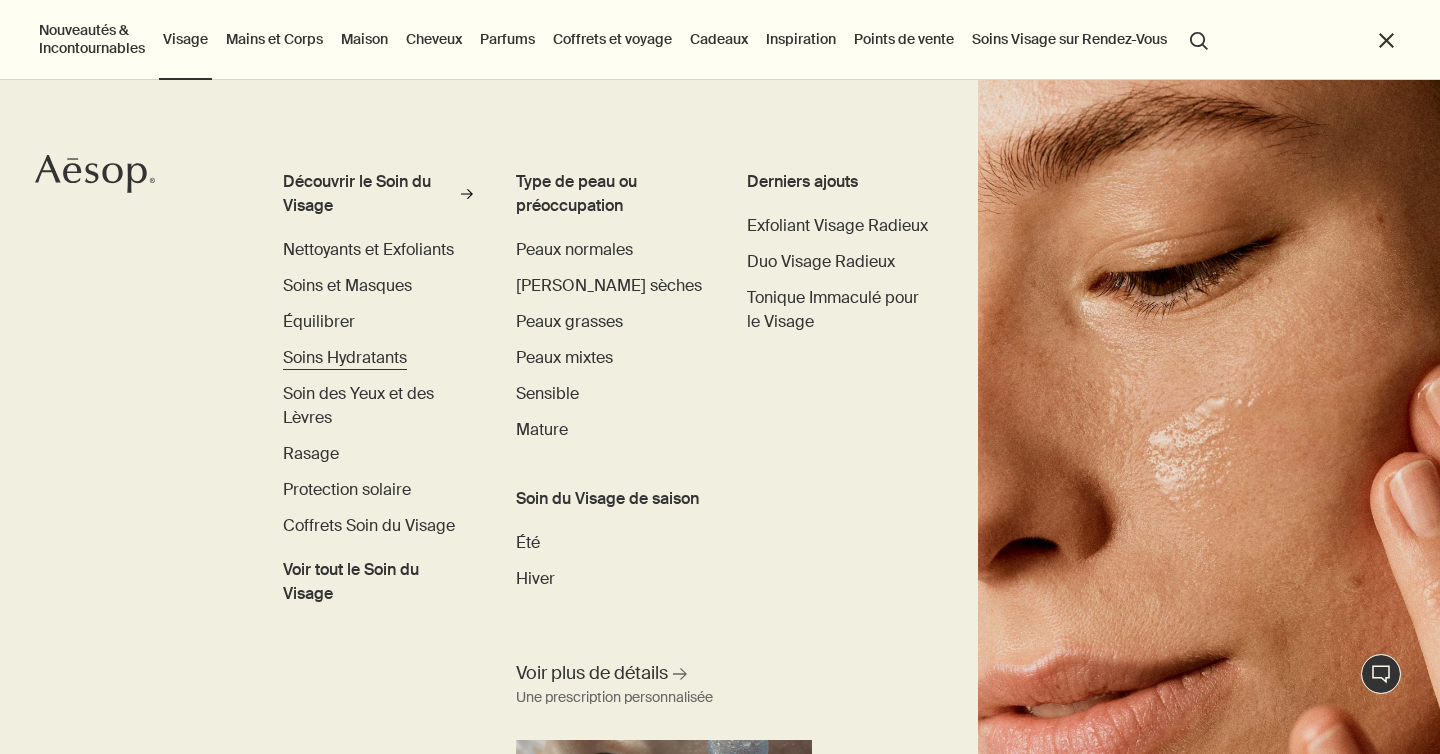 click on "Soins Hydratants" at bounding box center (345, 357) 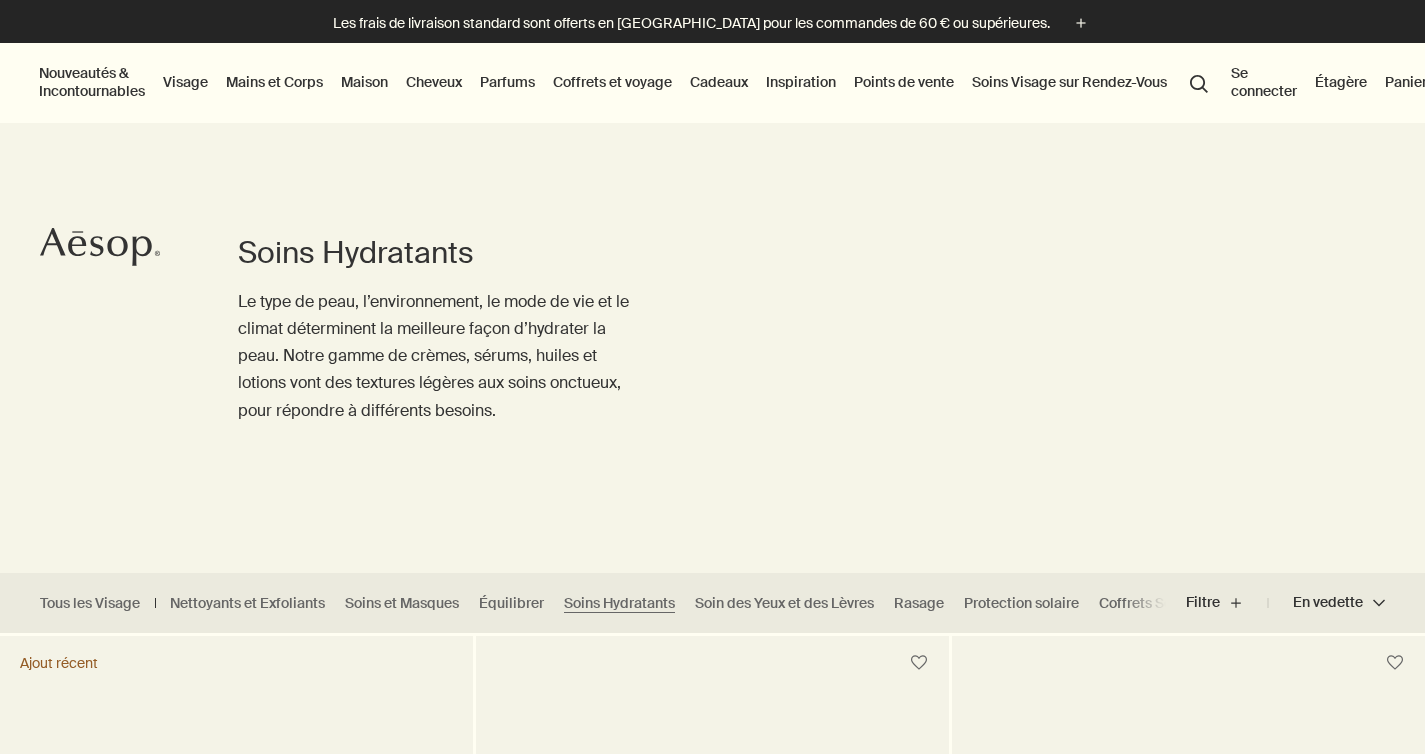 scroll, scrollTop: 0, scrollLeft: 0, axis: both 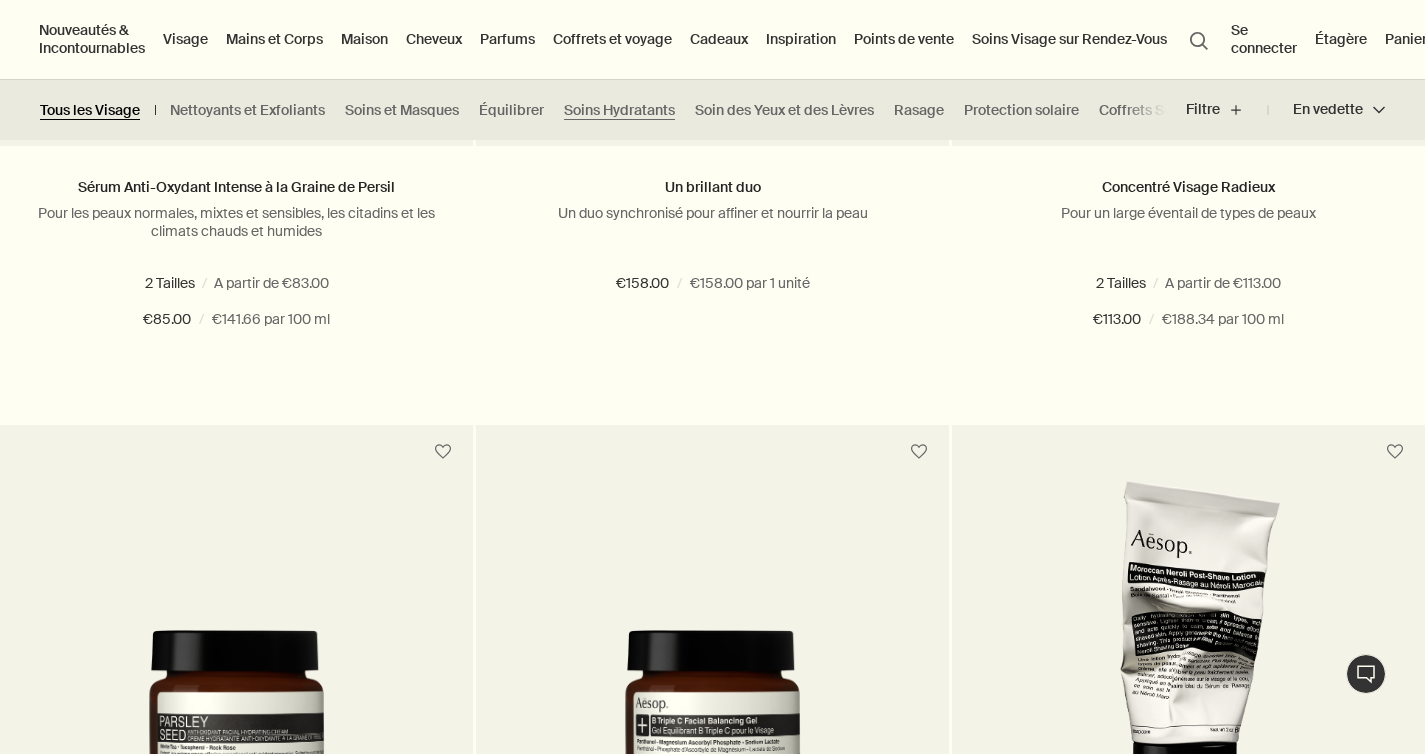 click on "Tous les Visage" at bounding box center (90, 110) 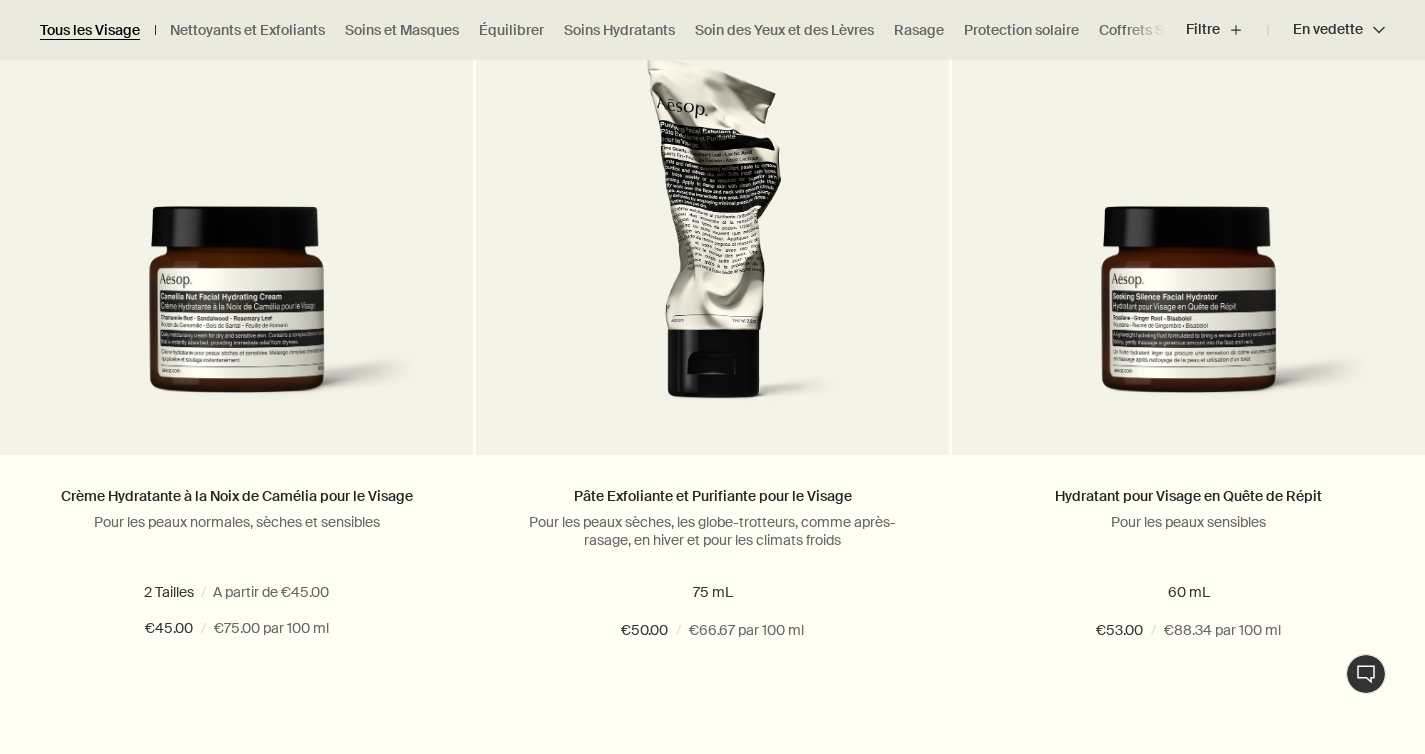 scroll, scrollTop: 2118, scrollLeft: 0, axis: vertical 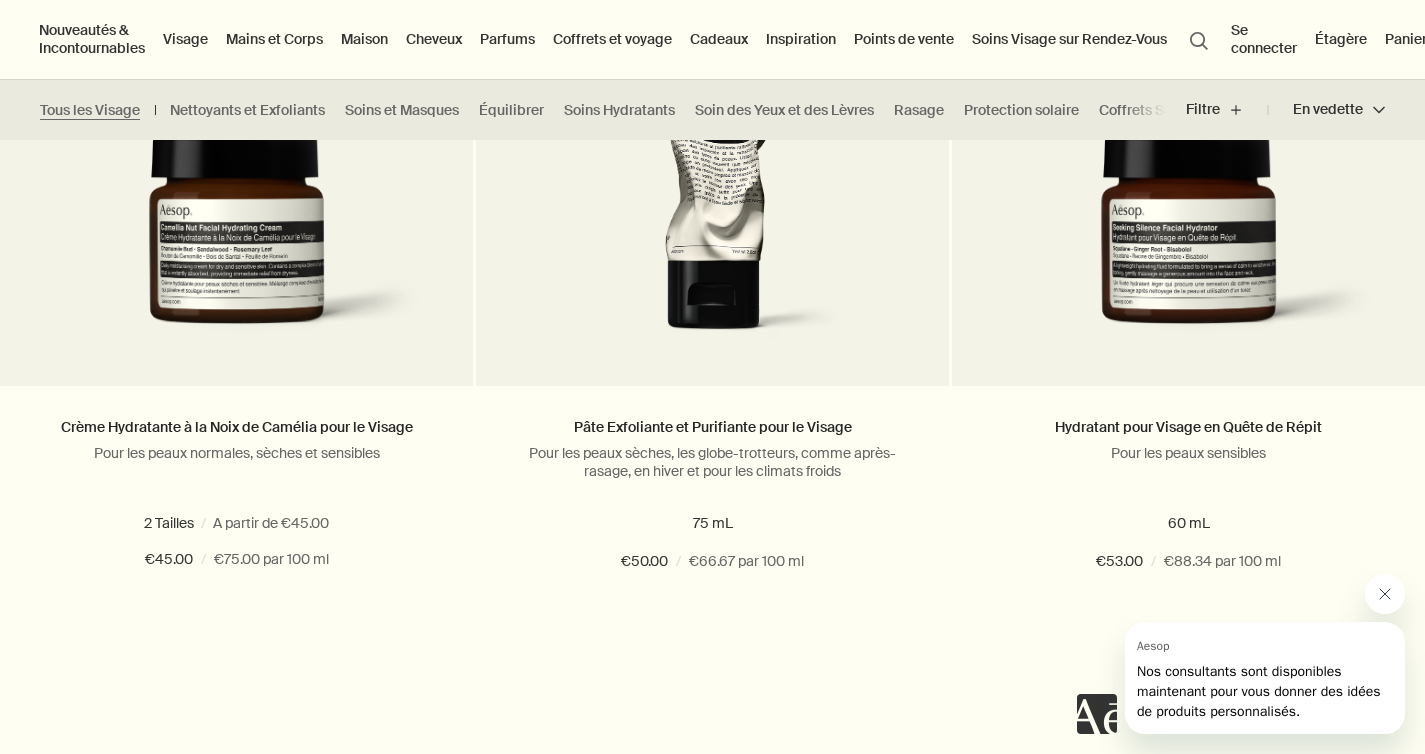 click 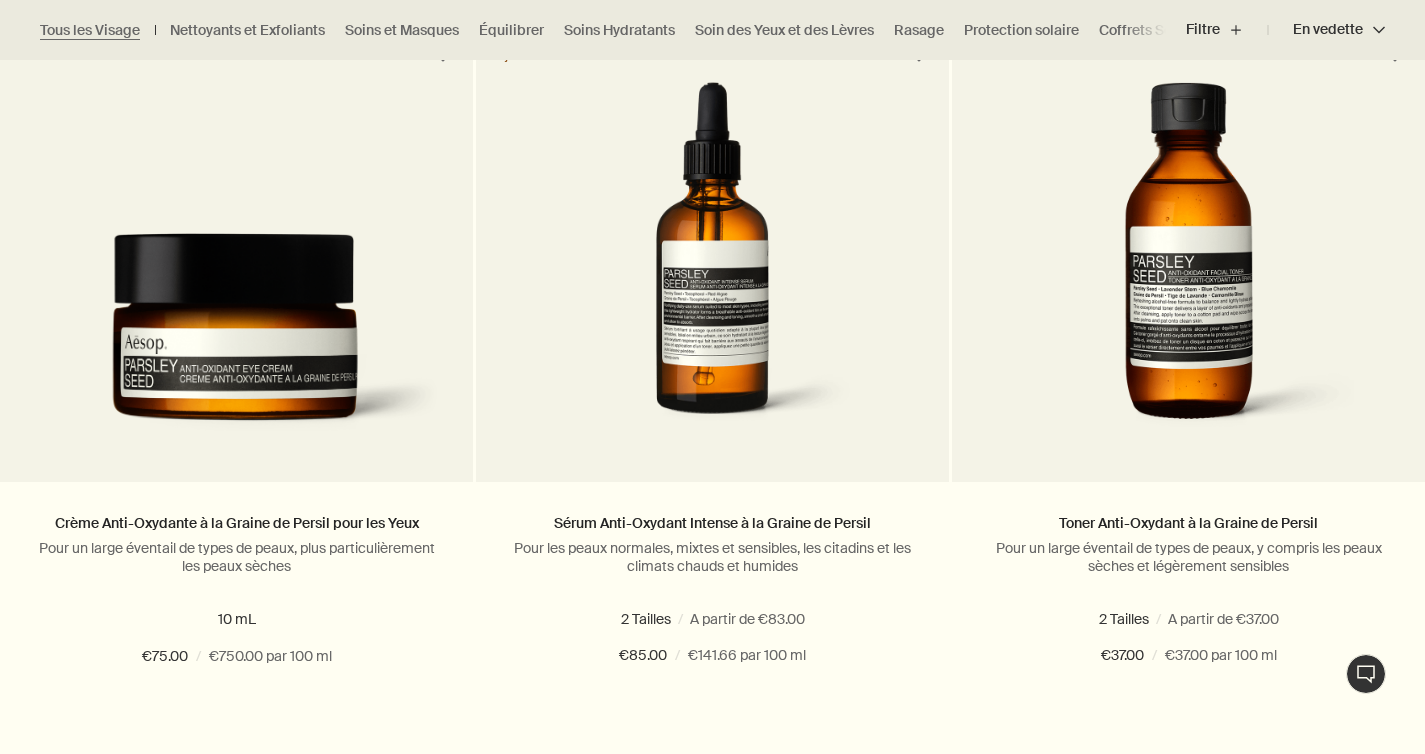 scroll, scrollTop: 1392, scrollLeft: 0, axis: vertical 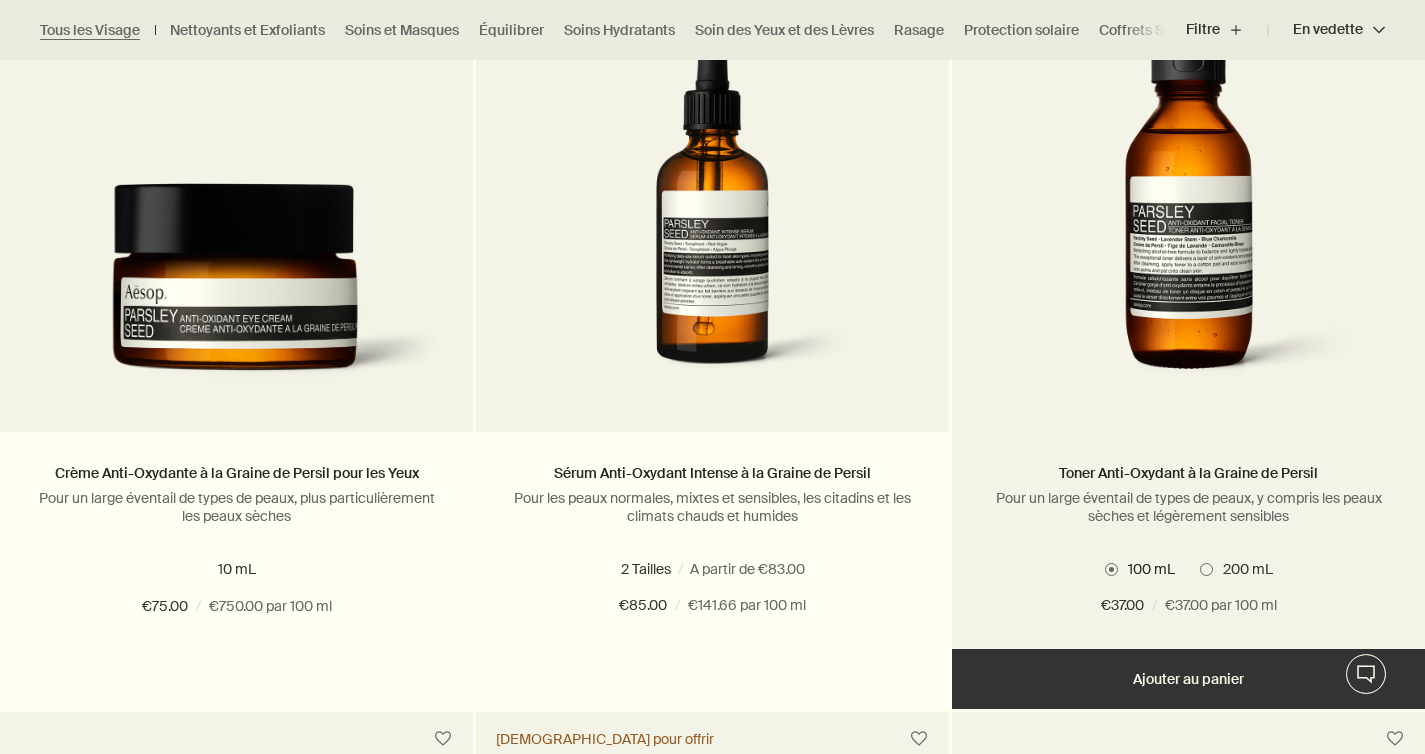 click on "Ajouter Ajouter au panier" at bounding box center [1188, 679] 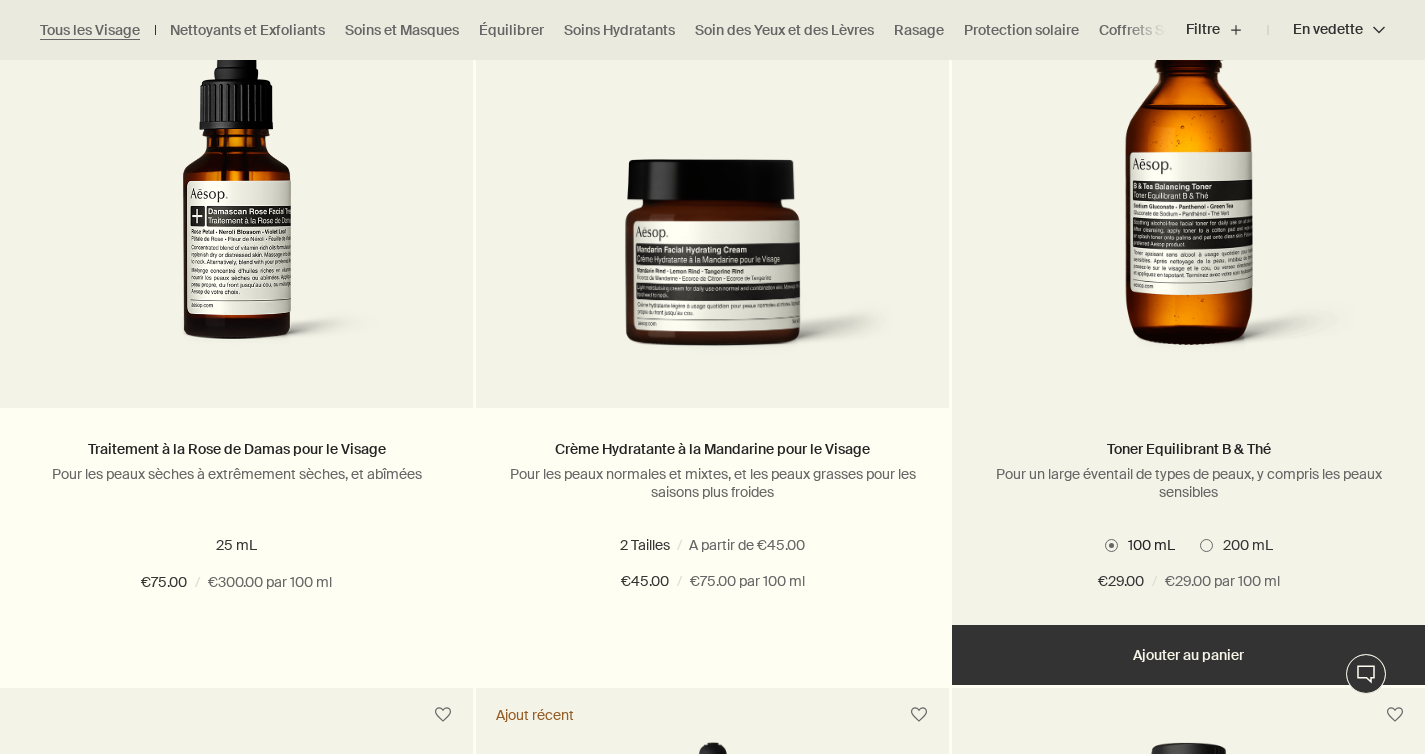 scroll, scrollTop: 681, scrollLeft: 0, axis: vertical 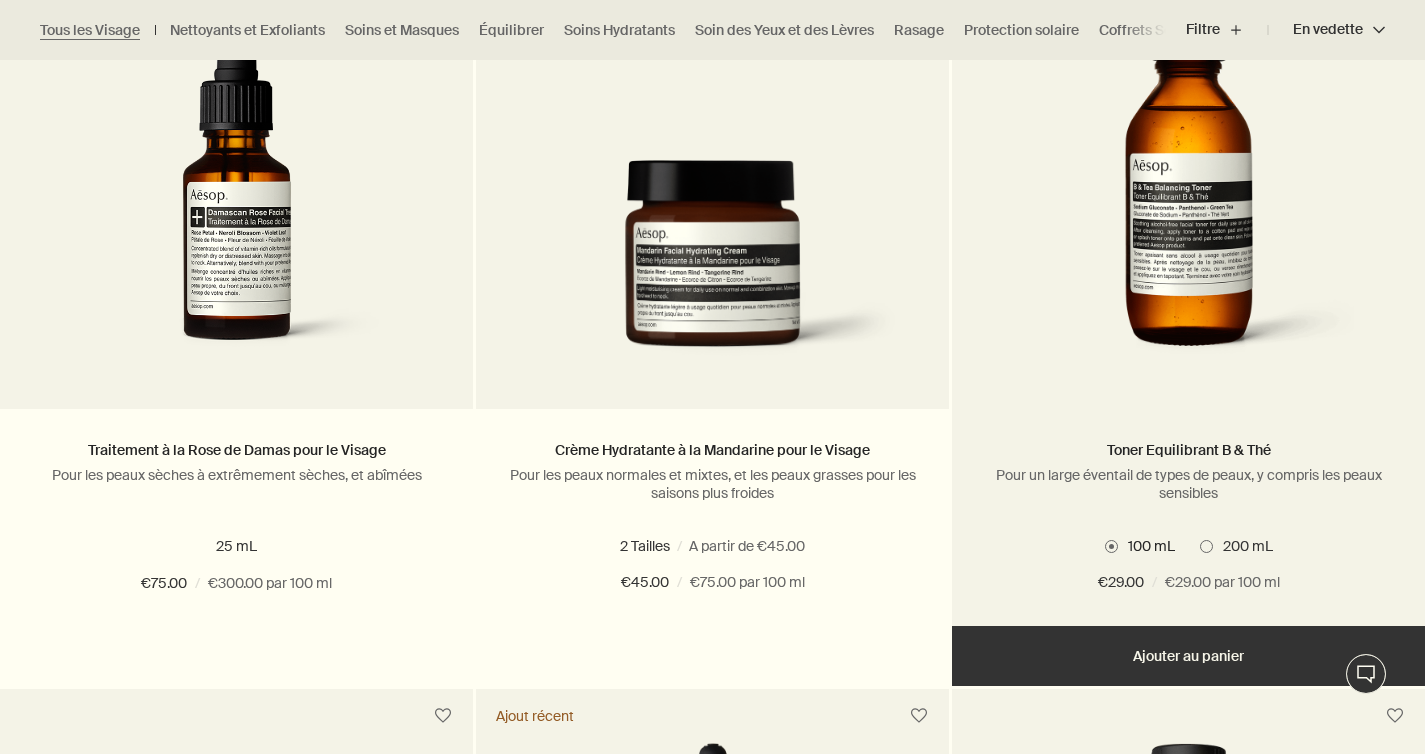 click on "Ajouter Ajouter au panier" at bounding box center [1188, 656] 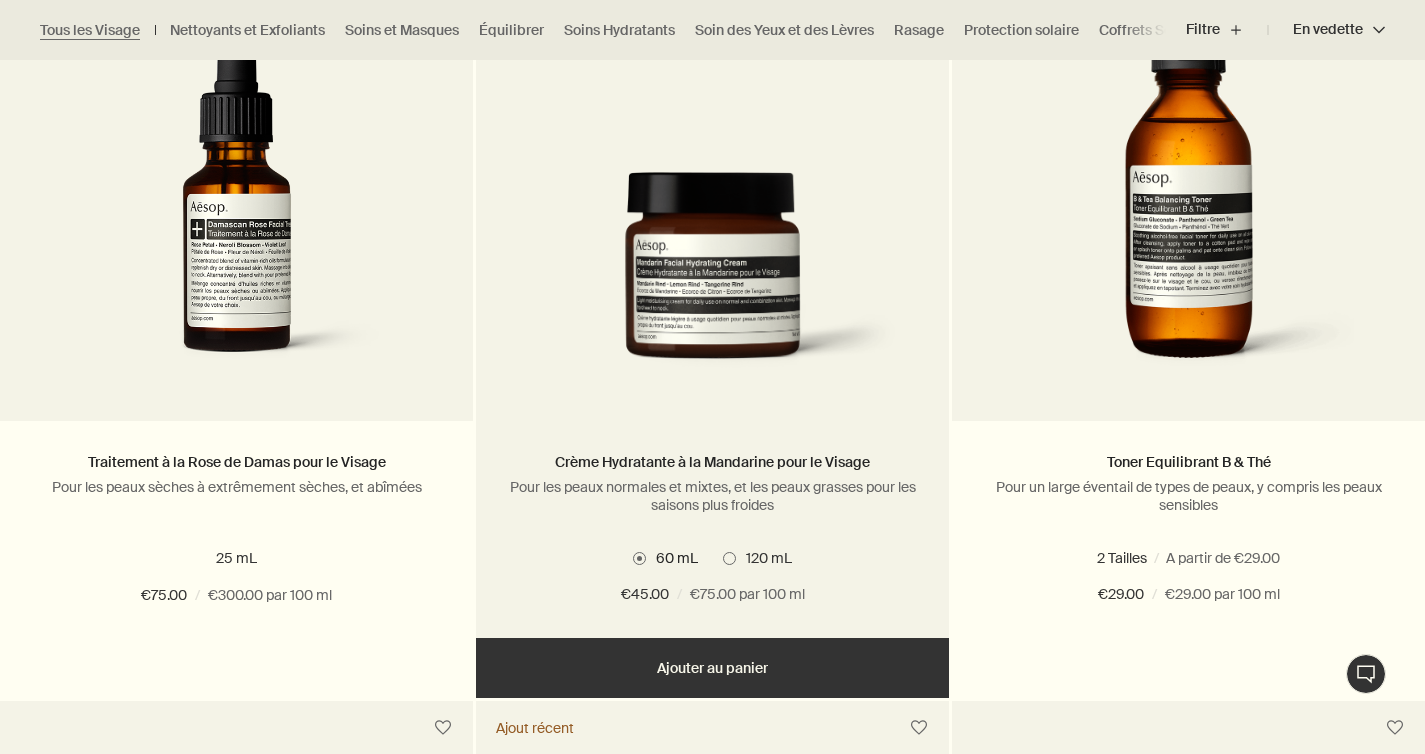scroll, scrollTop: 674, scrollLeft: 0, axis: vertical 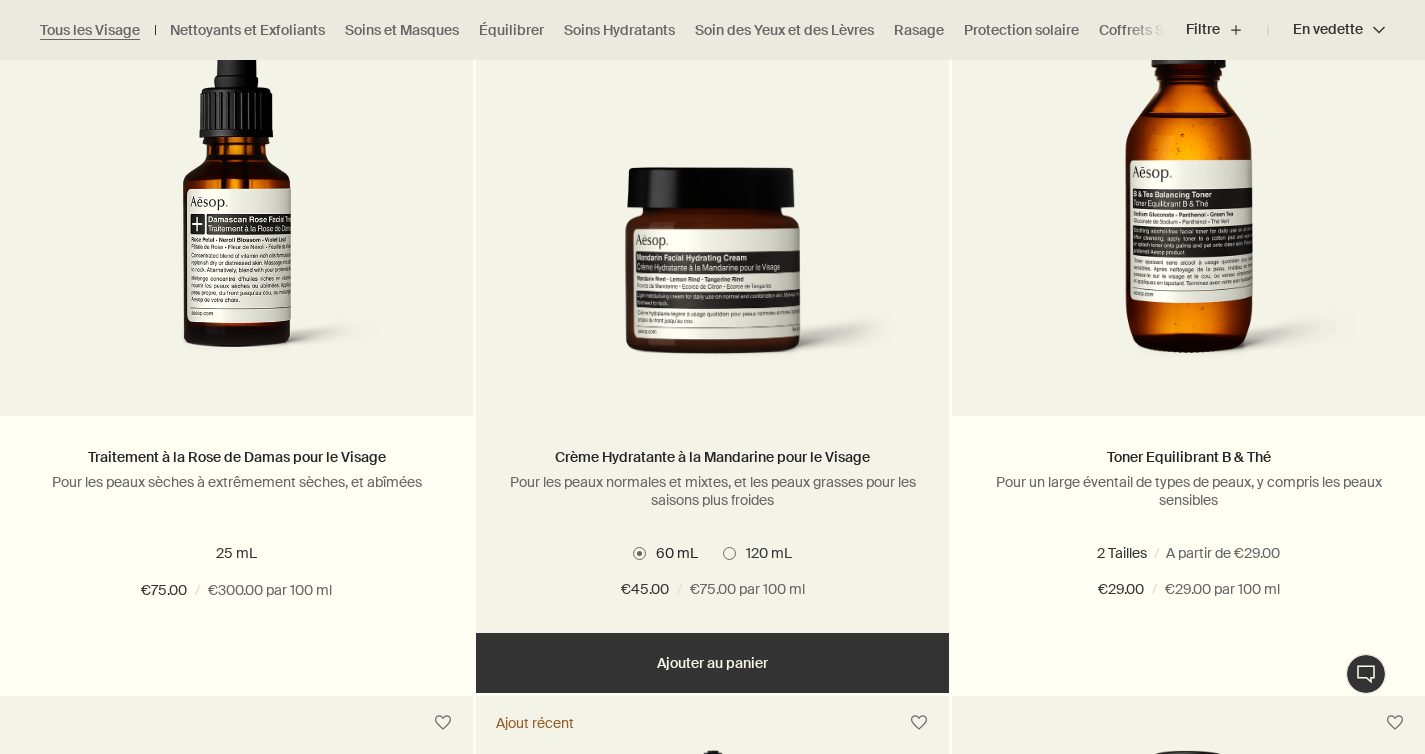 click on "Ajouter Ajouter au panier" at bounding box center [712, 663] 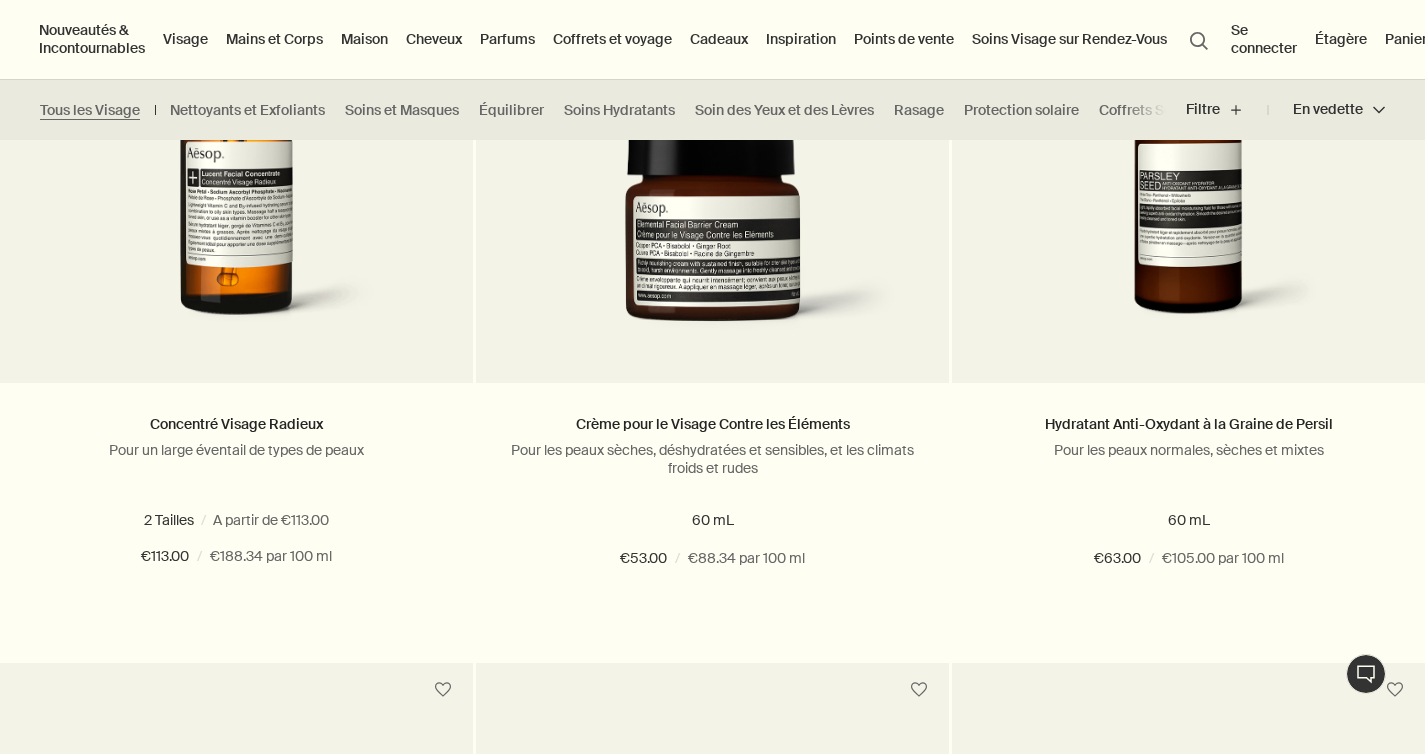 scroll, scrollTop: 7301, scrollLeft: 0, axis: vertical 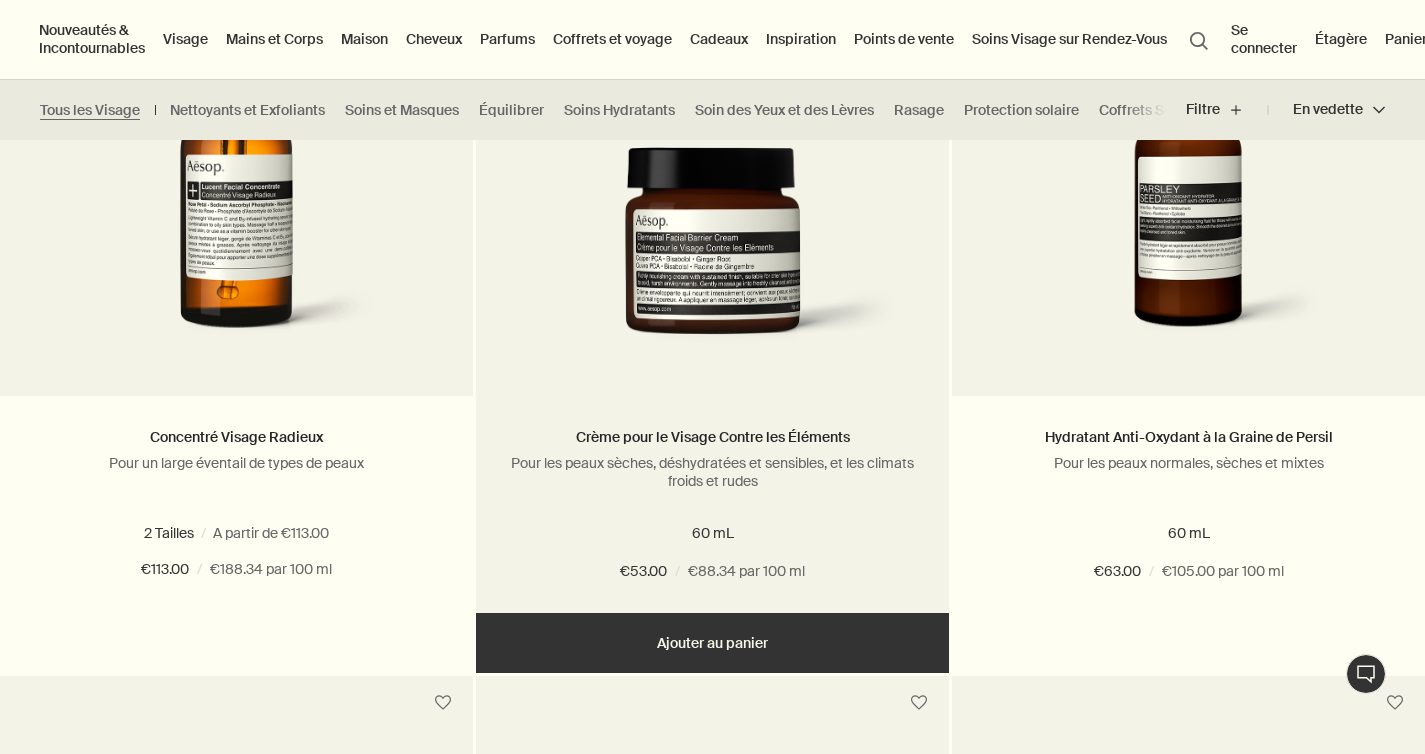 click on "Ajouter Ajouter au panier" at bounding box center (712, 643) 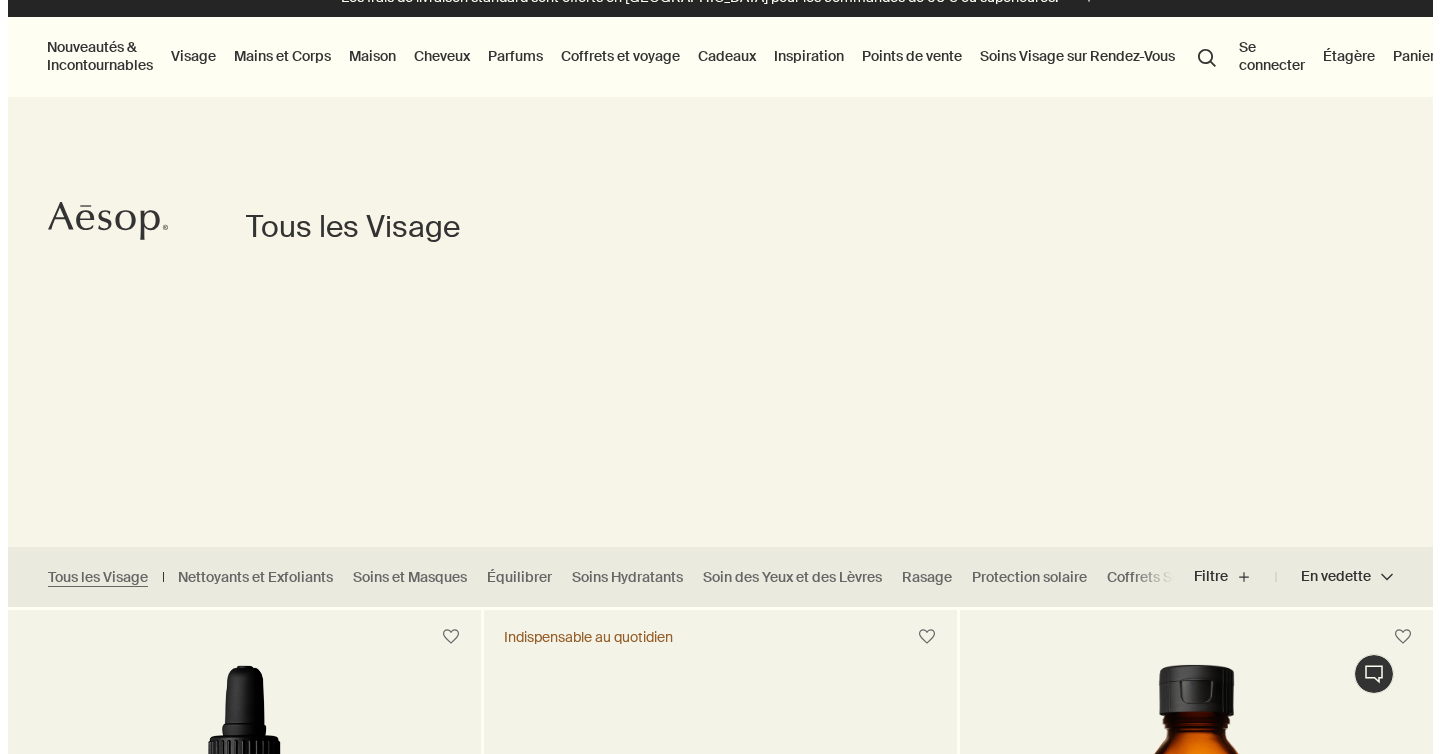 scroll, scrollTop: 0, scrollLeft: 0, axis: both 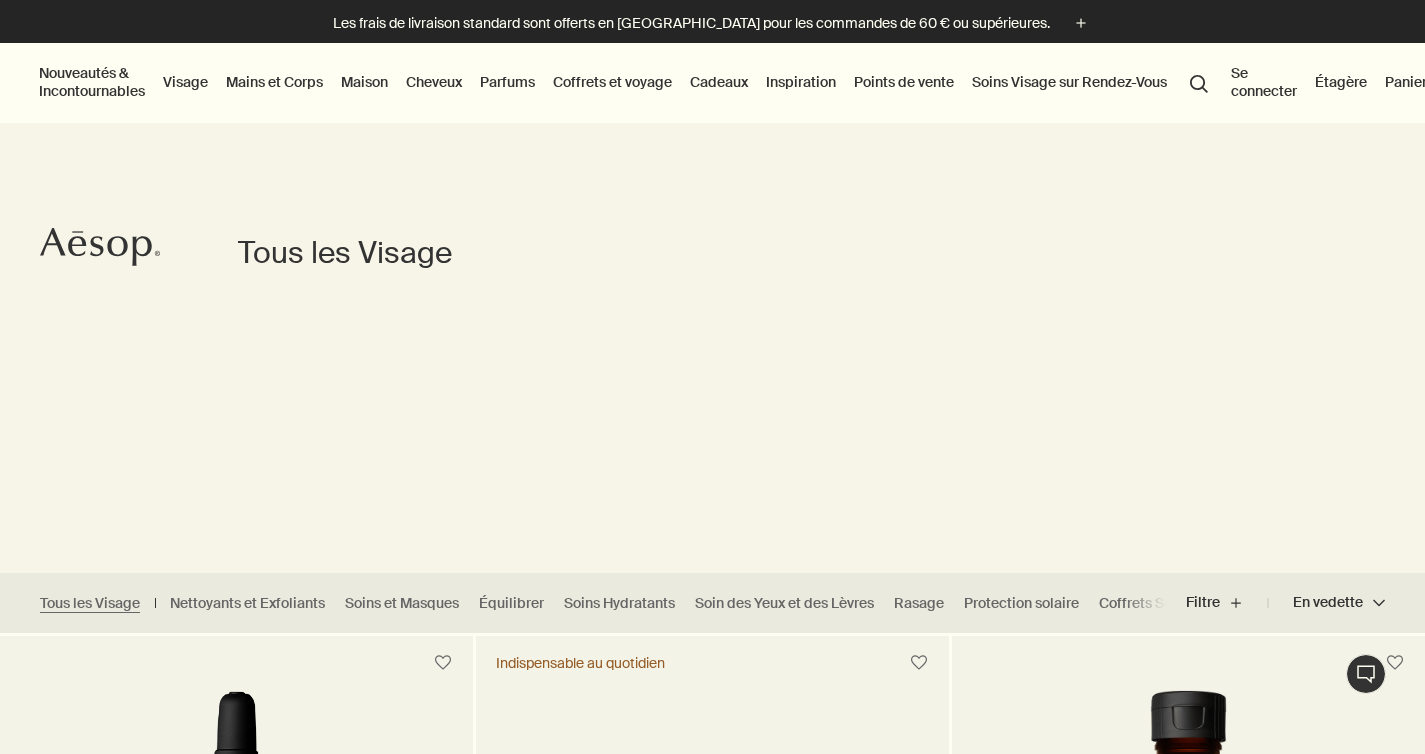 click on "Panier 4" at bounding box center [1415, 82] 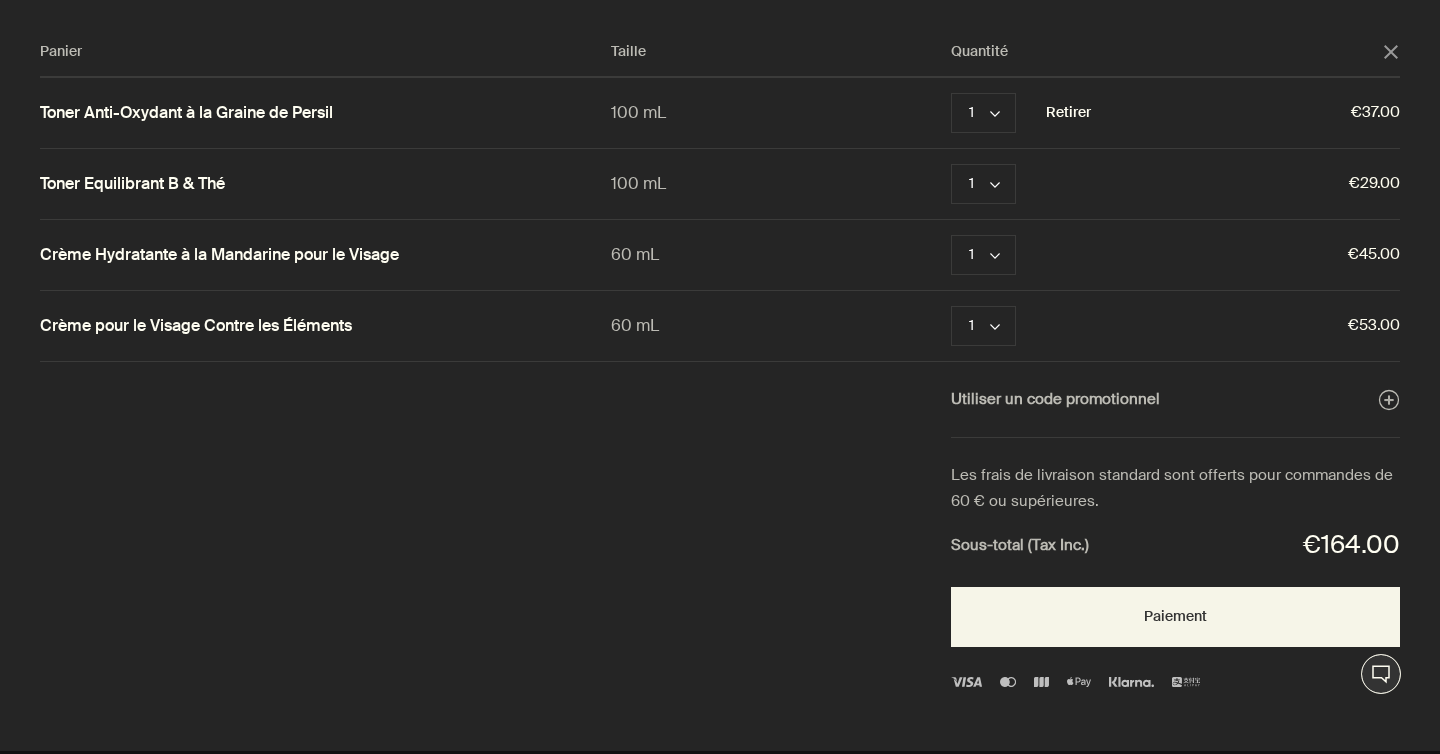 click on "Retirer" at bounding box center [1068, 113] 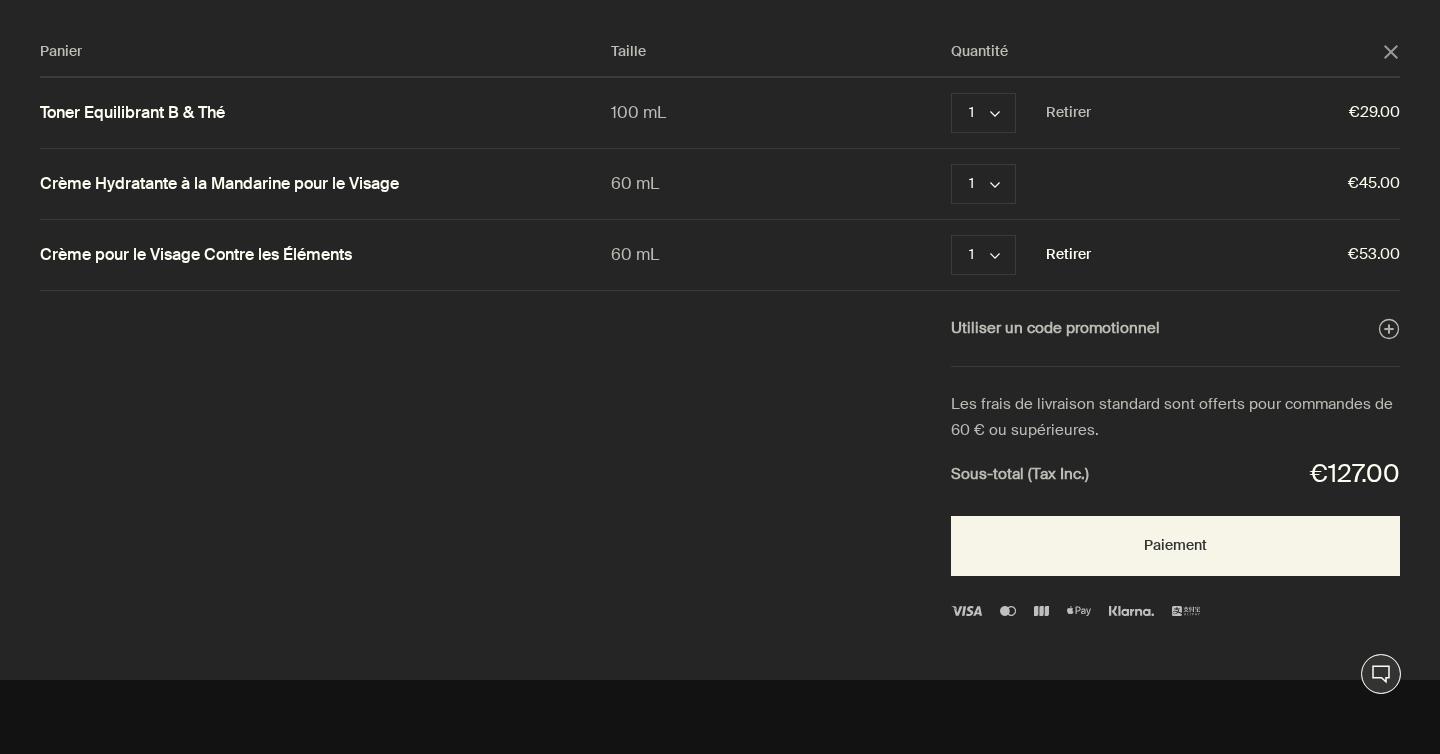 click on "Retirer" at bounding box center (1068, 255) 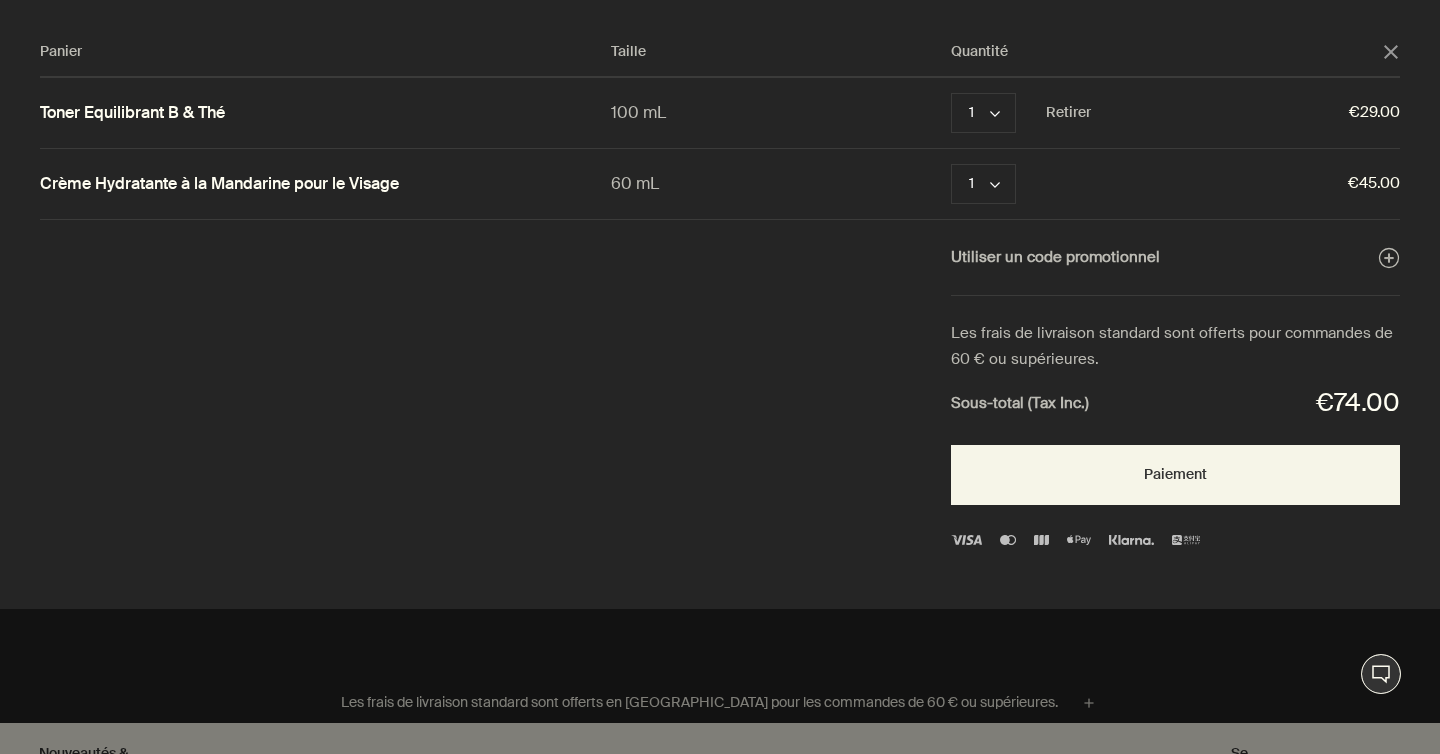 click on "Toner Equilibrant B & Thé" at bounding box center (132, 113) 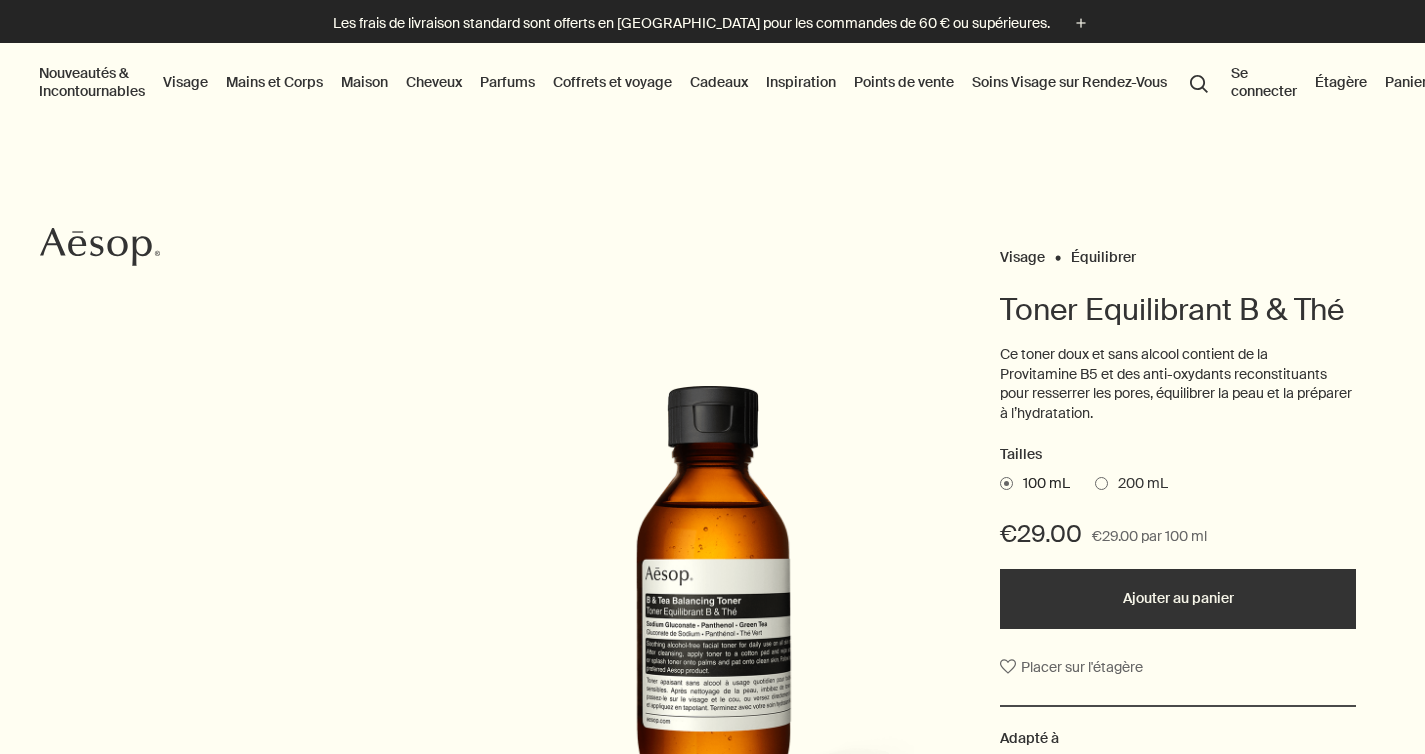 scroll, scrollTop: 0, scrollLeft: 0, axis: both 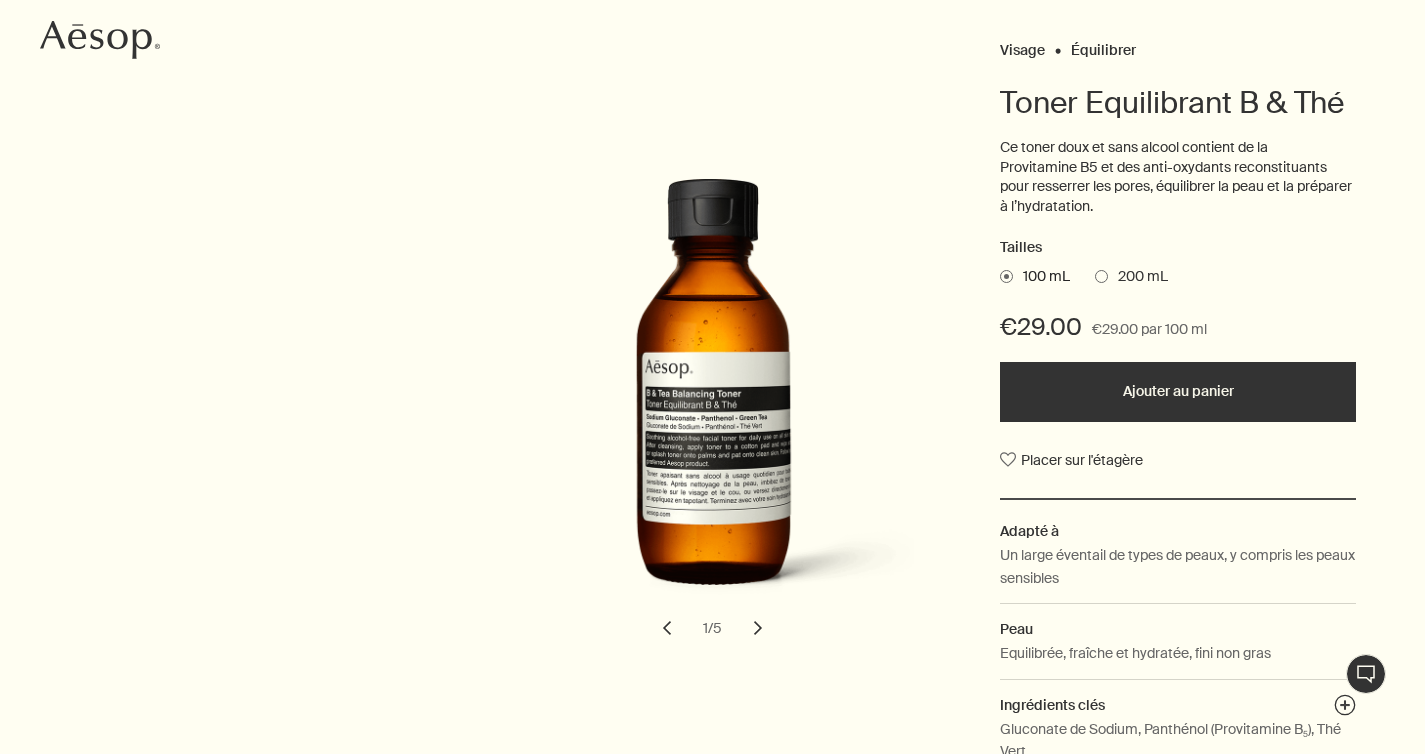 click on "chevron" at bounding box center [758, 628] 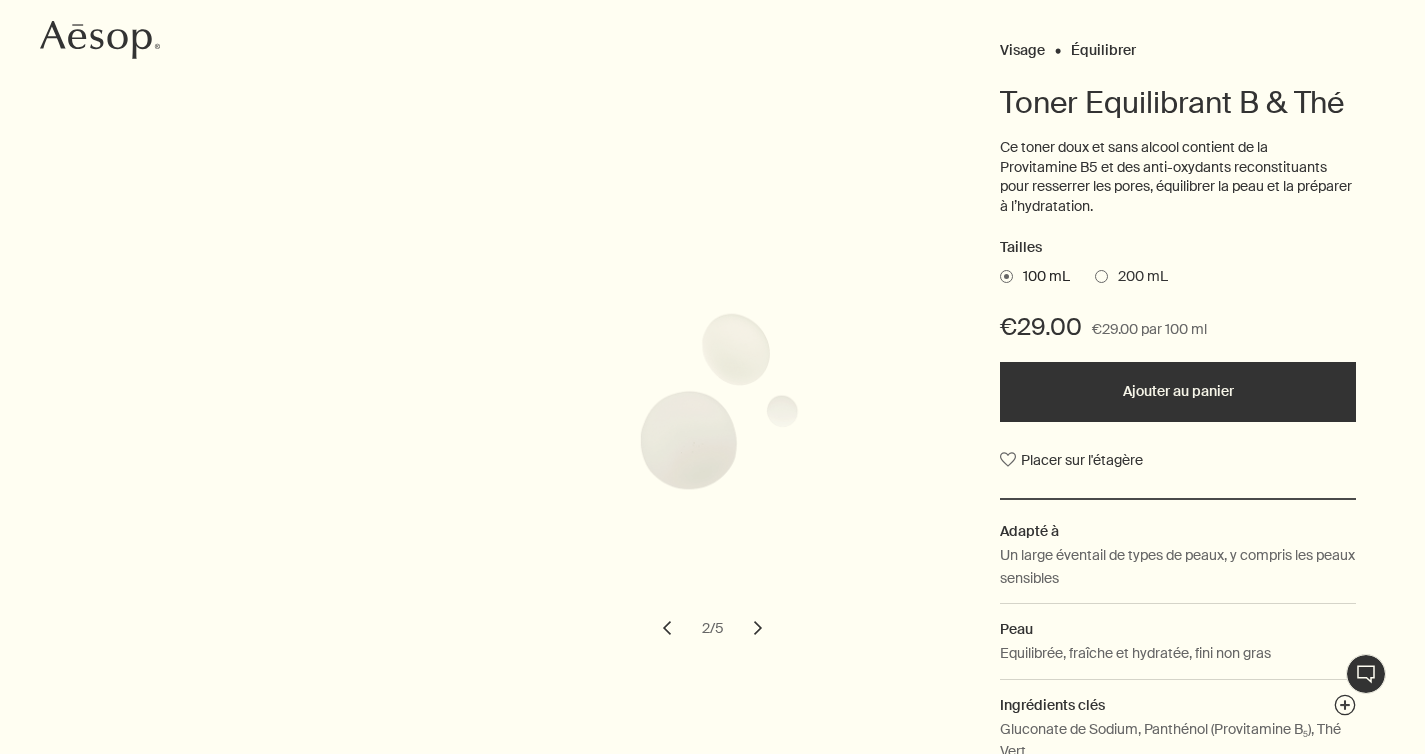 click on "chevron" at bounding box center (667, 628) 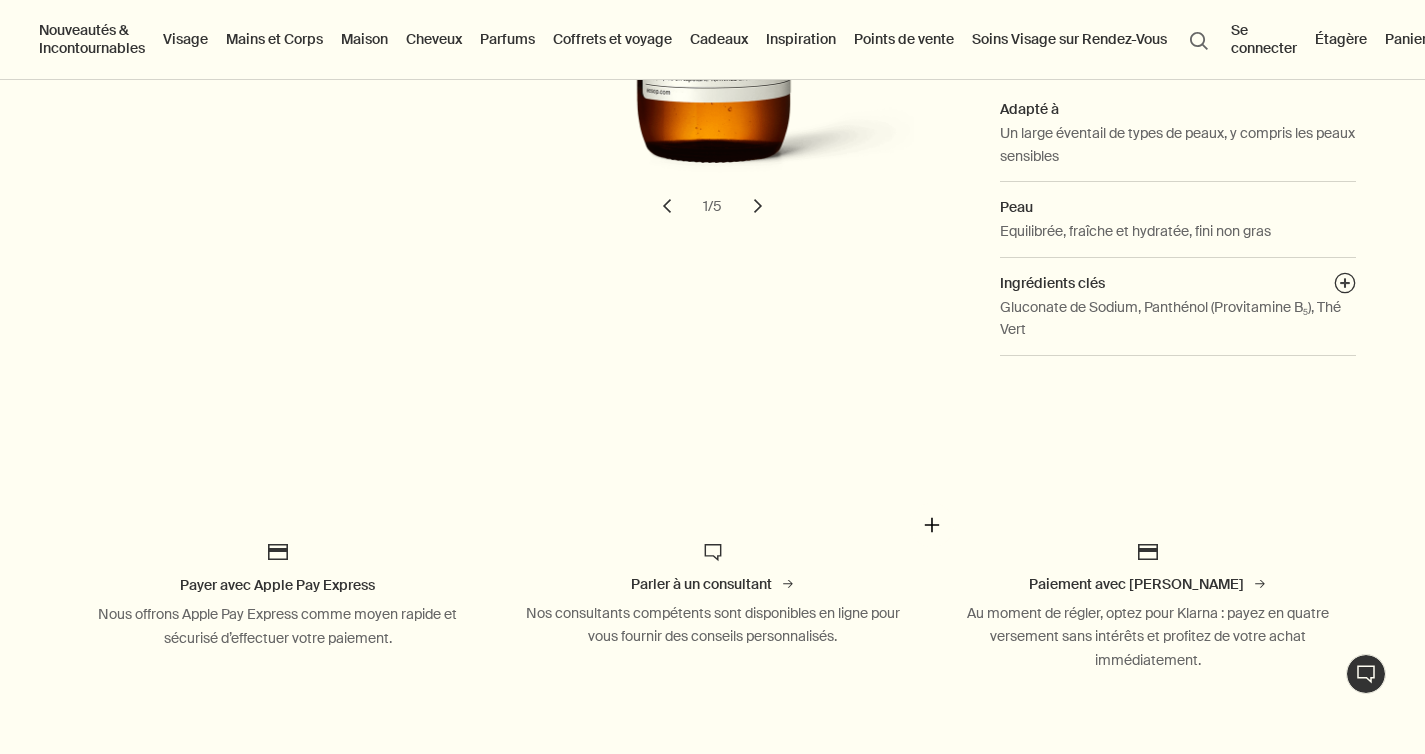 scroll, scrollTop: 0, scrollLeft: 0, axis: both 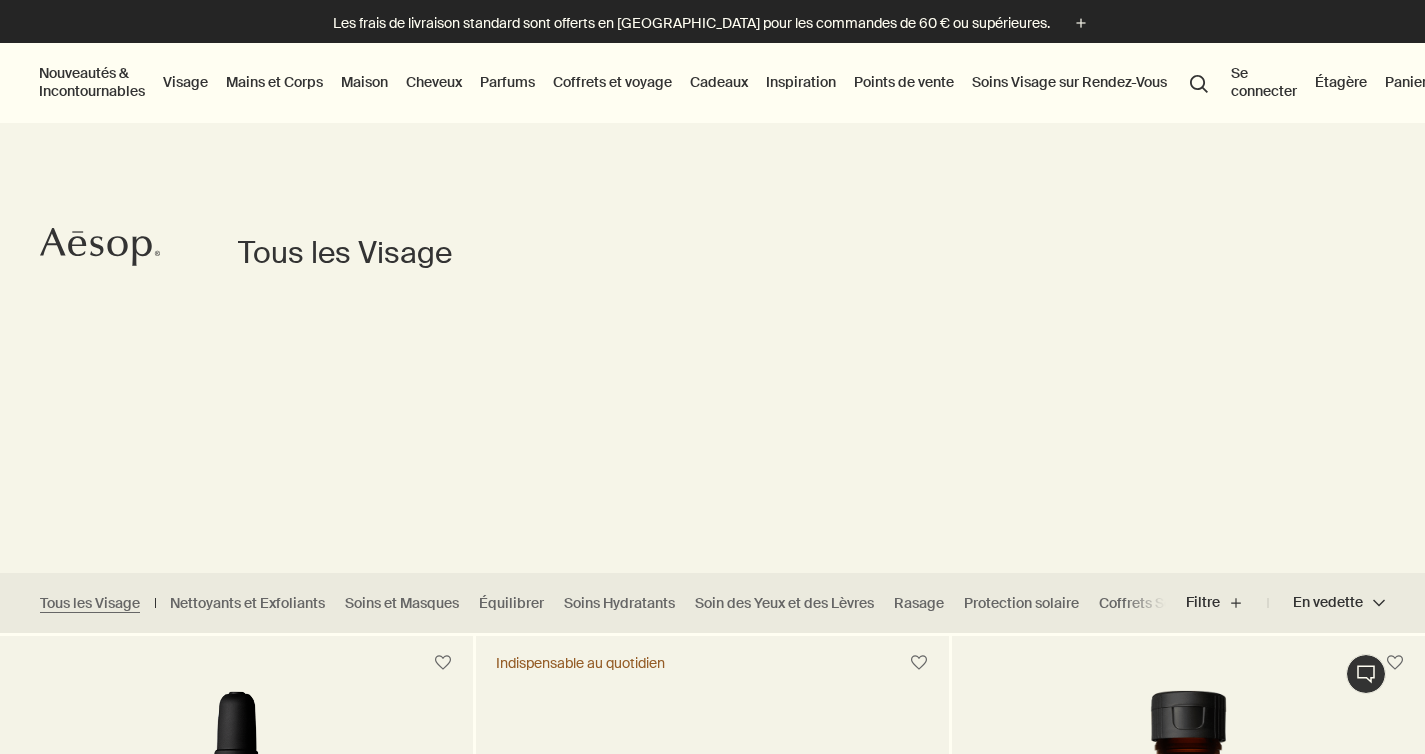 click on "Panier 2" at bounding box center (1415, 82) 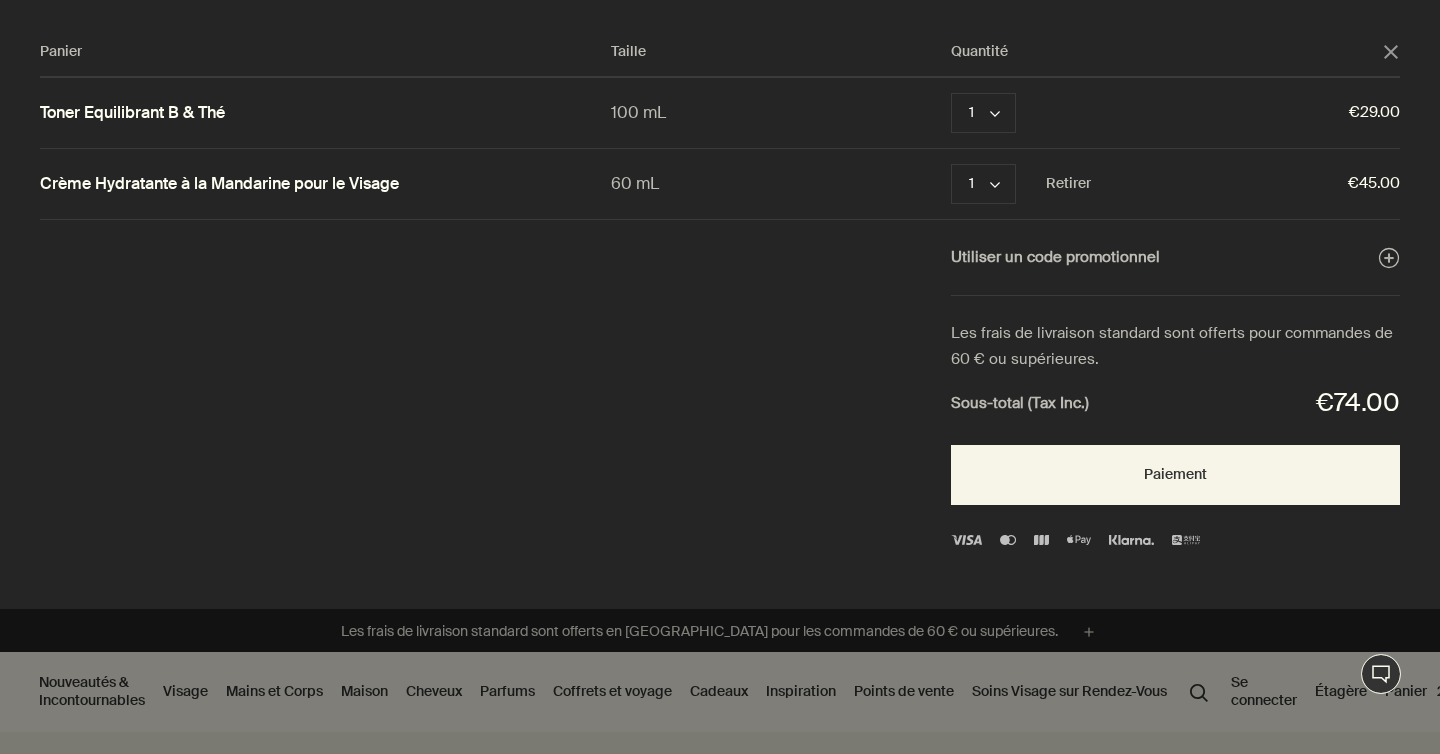 click on "Crème Hydratante à la Mandarine pour le Visage" at bounding box center [219, 184] 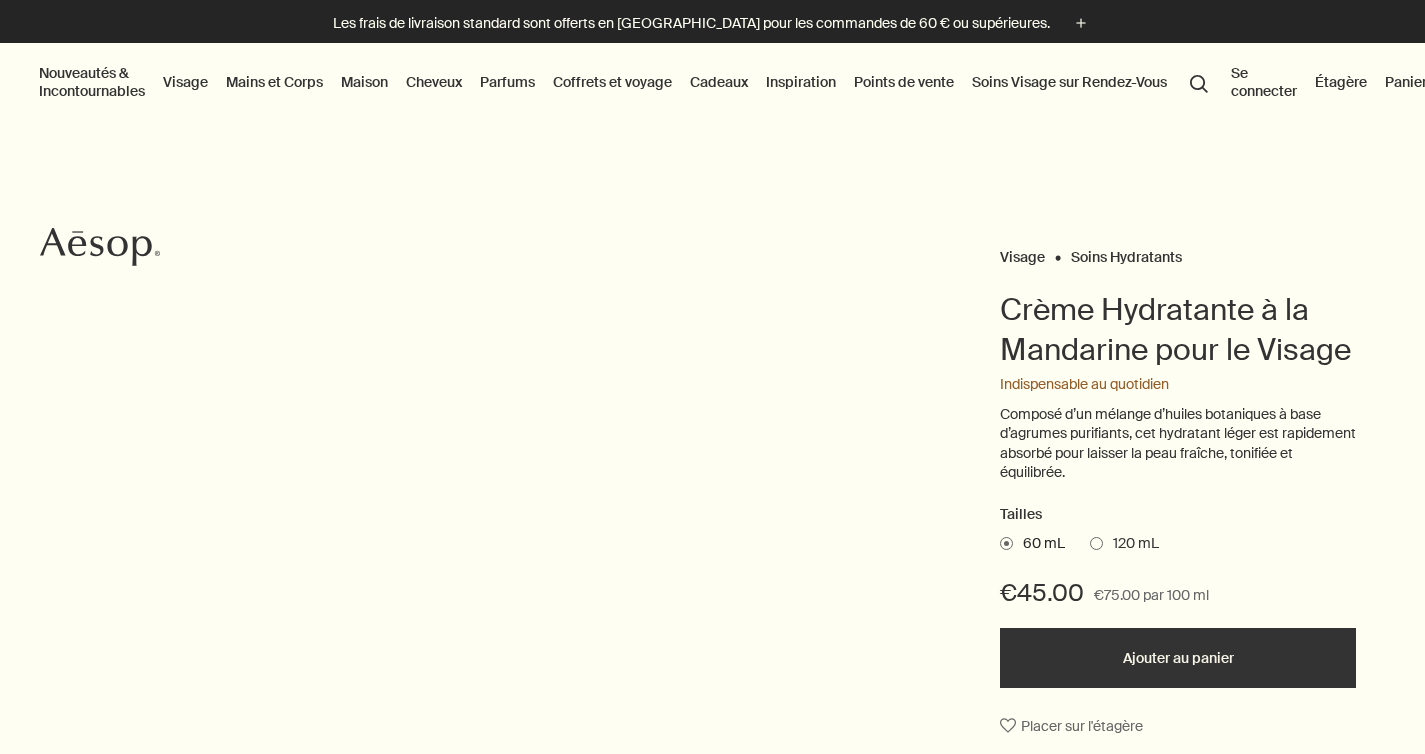 scroll, scrollTop: 0, scrollLeft: 0, axis: both 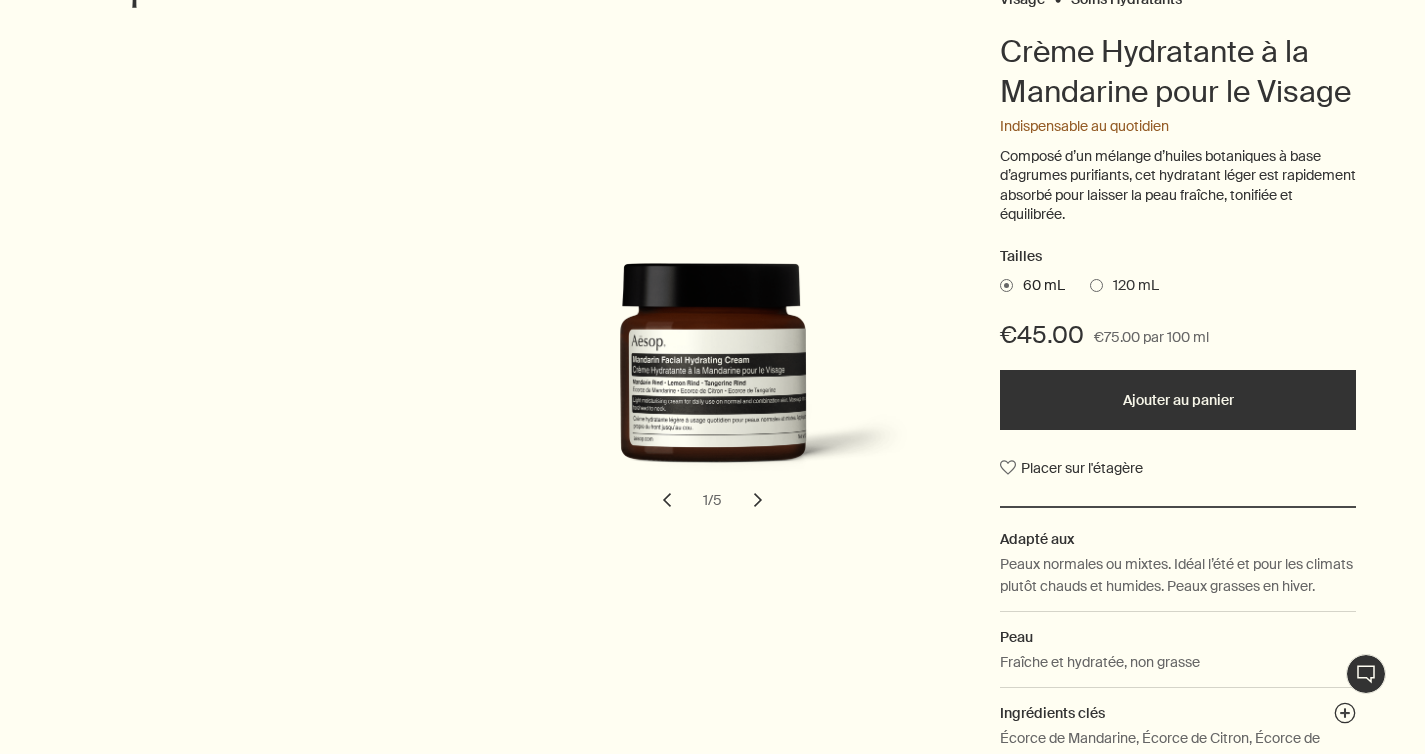 click at bounding box center [1096, 285] 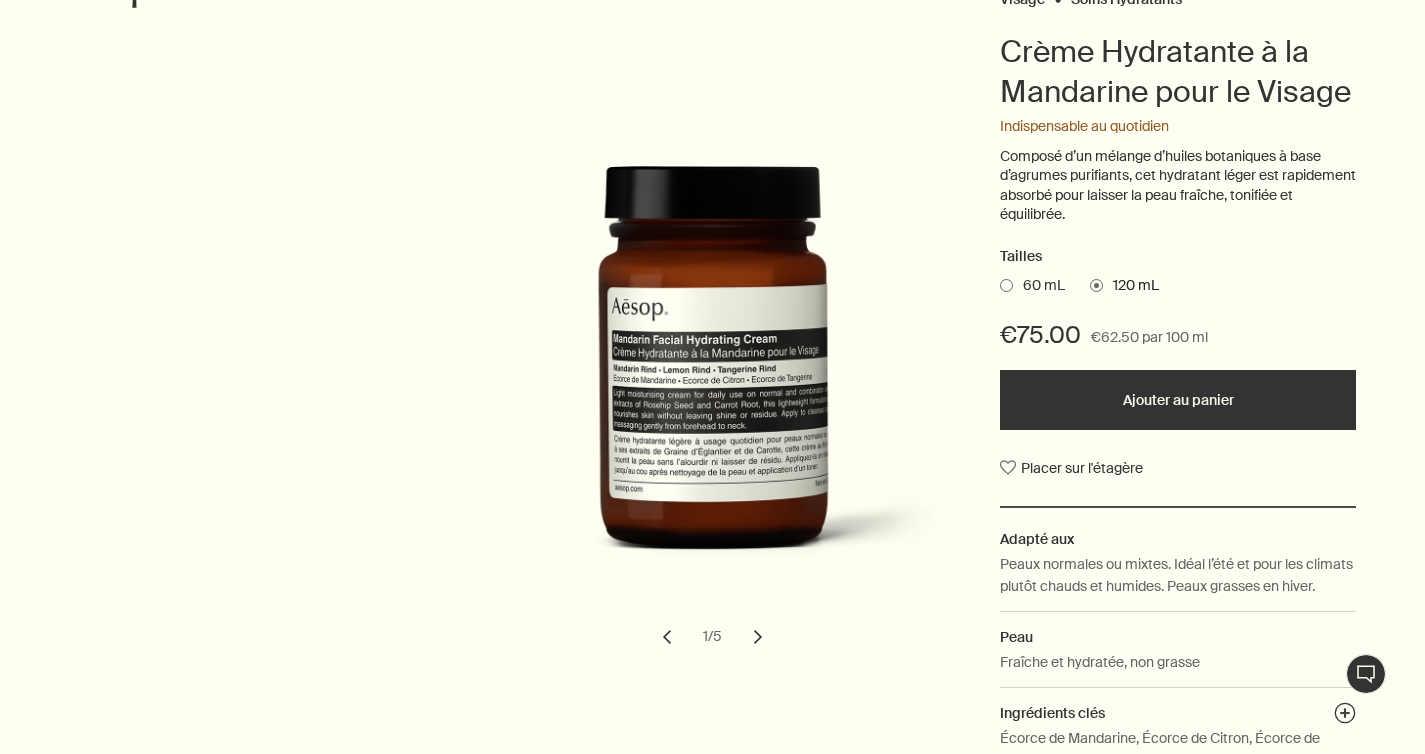 click at bounding box center [1006, 285] 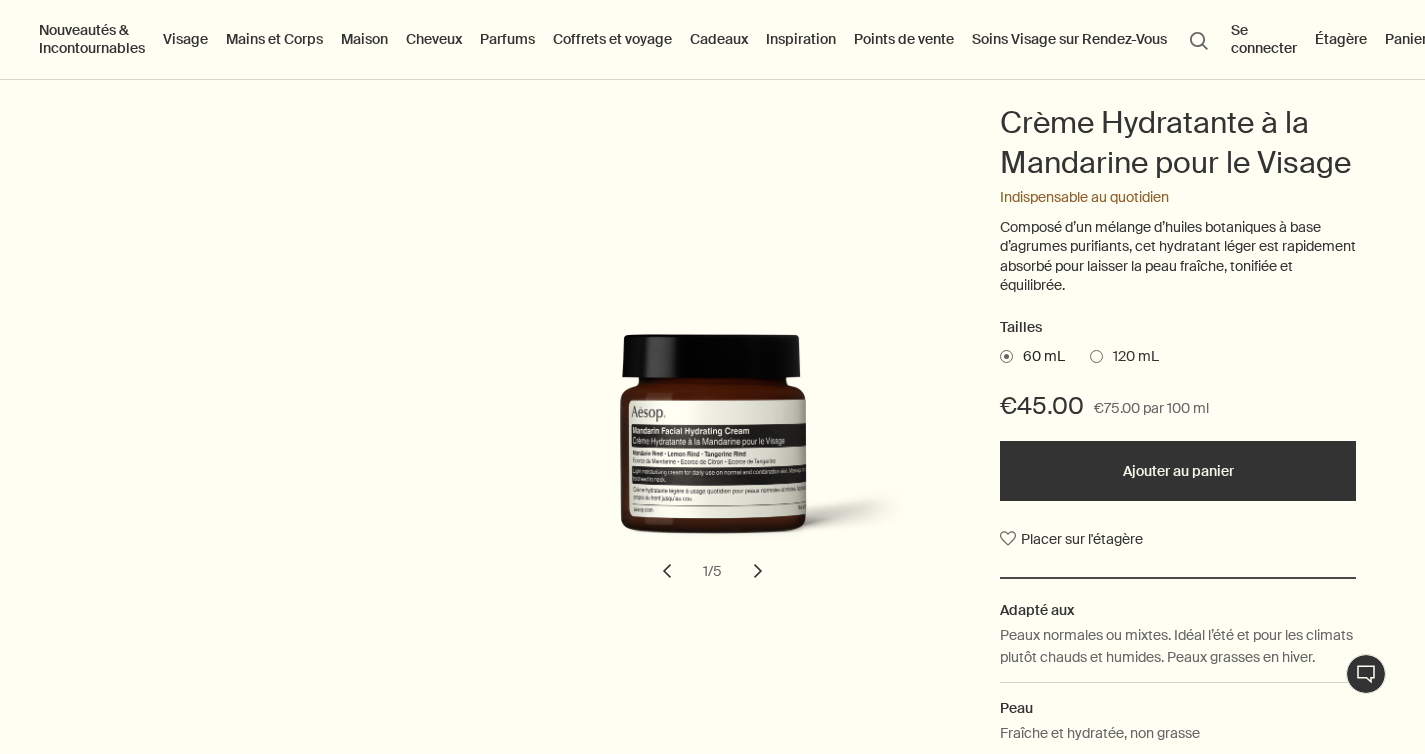 scroll, scrollTop: 181, scrollLeft: 0, axis: vertical 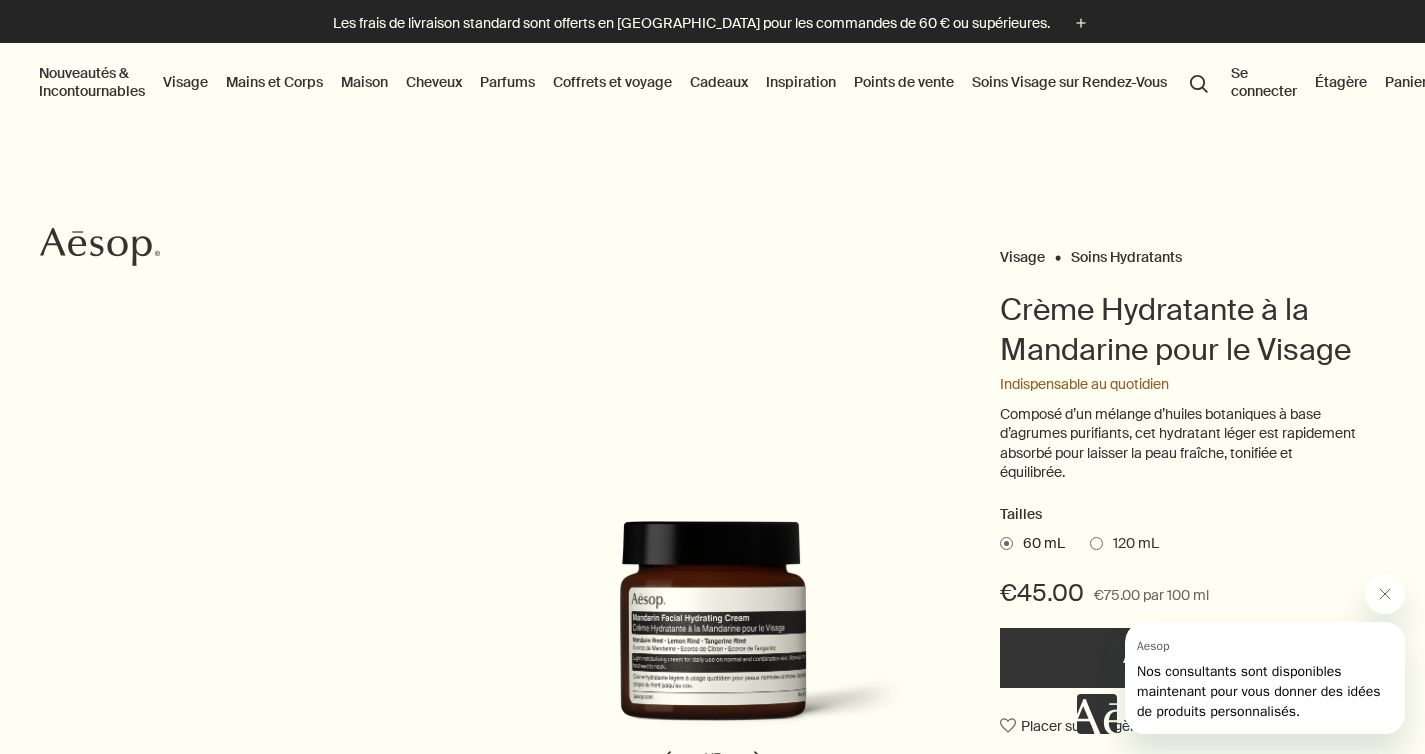 click on "Panier 2" at bounding box center [1415, 82] 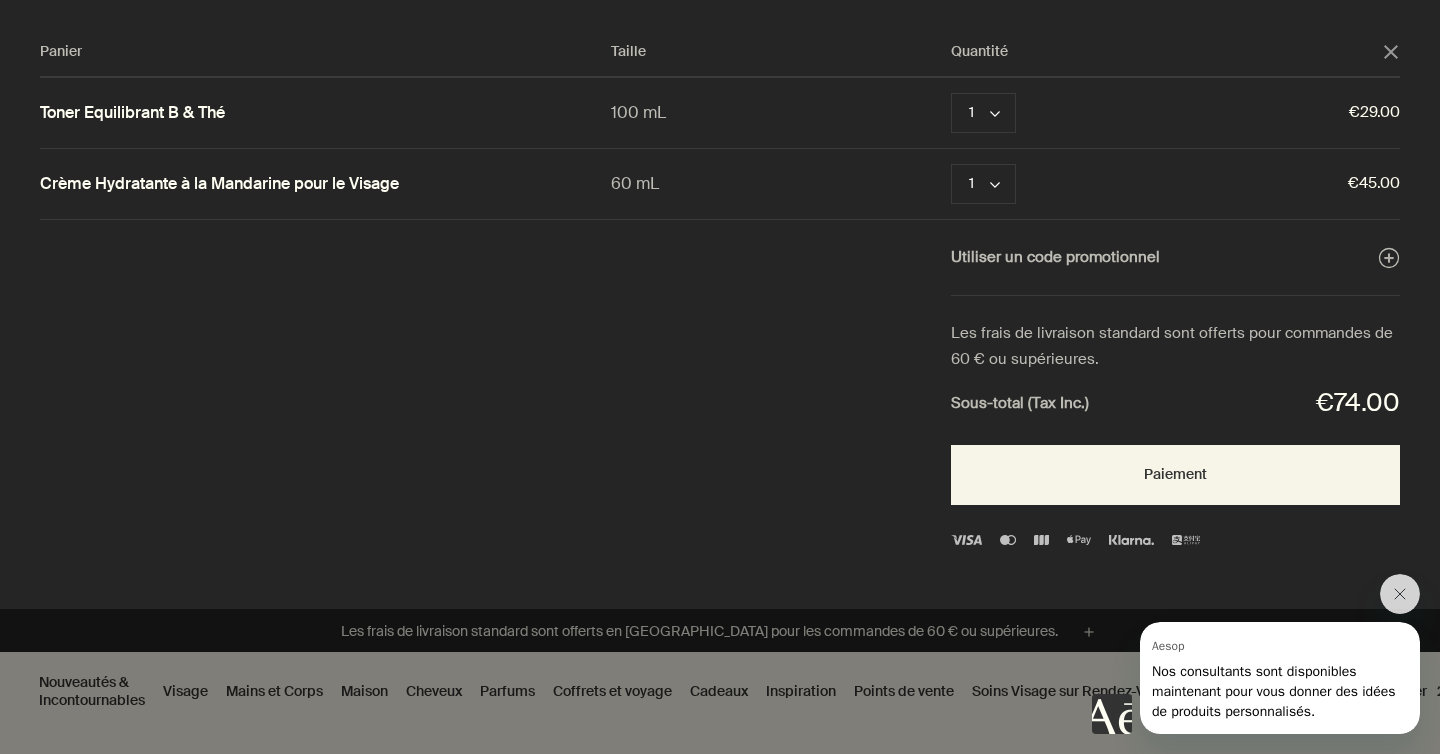 click on "Panier Taille Quantité close Toner Equilibrant B & Thé 100 mL  1 chevron Retirer €29.00 Crème Hydratante à la Mandarine pour le Visage 60 mL  1 chevron Retirer €45.00 Utiliser un code promotionnel plusAndCloseWithCircle Les frais de livraison standard sont offerts pour commandes de 60 € ou supérieures. Sous-total (Tax Inc.) €74.00 Paiement" at bounding box center (740, 304) 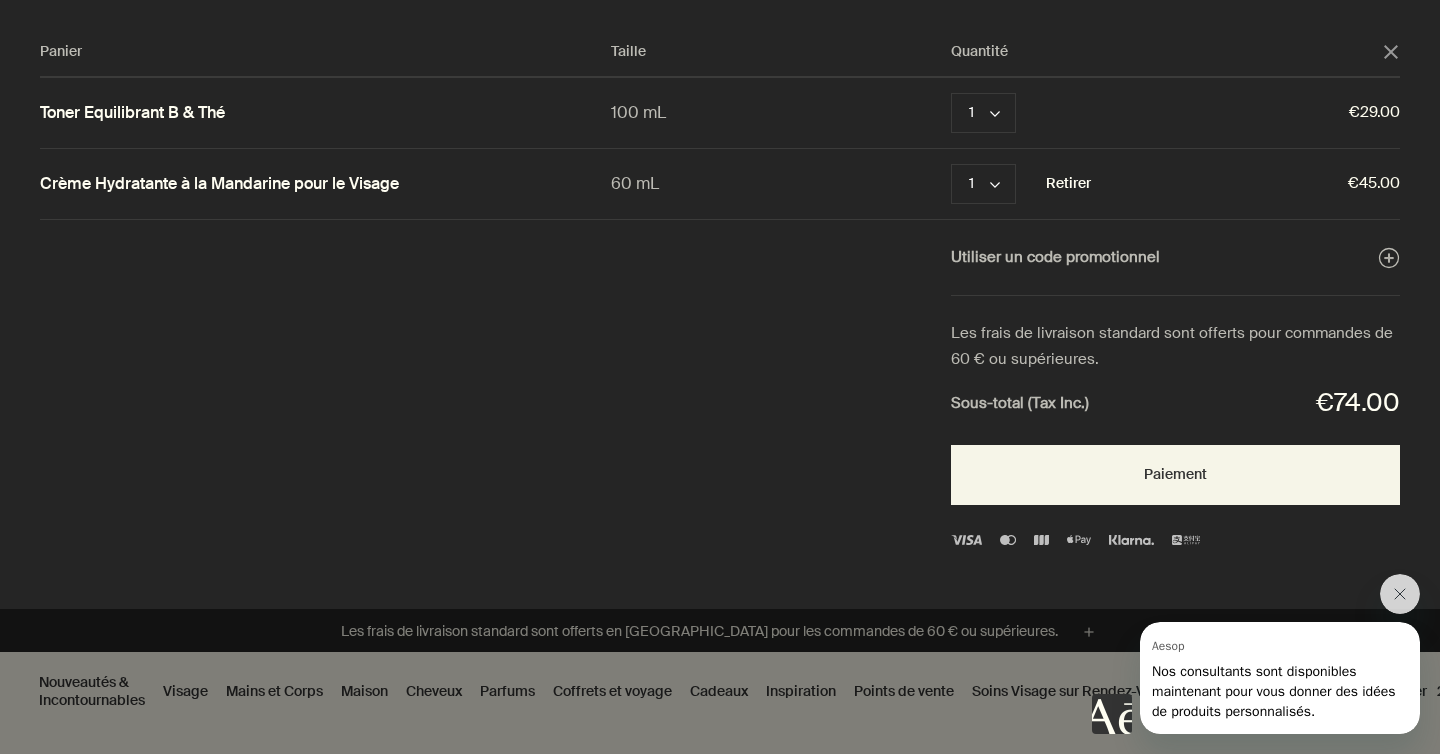 click on "Retirer" at bounding box center (1068, 184) 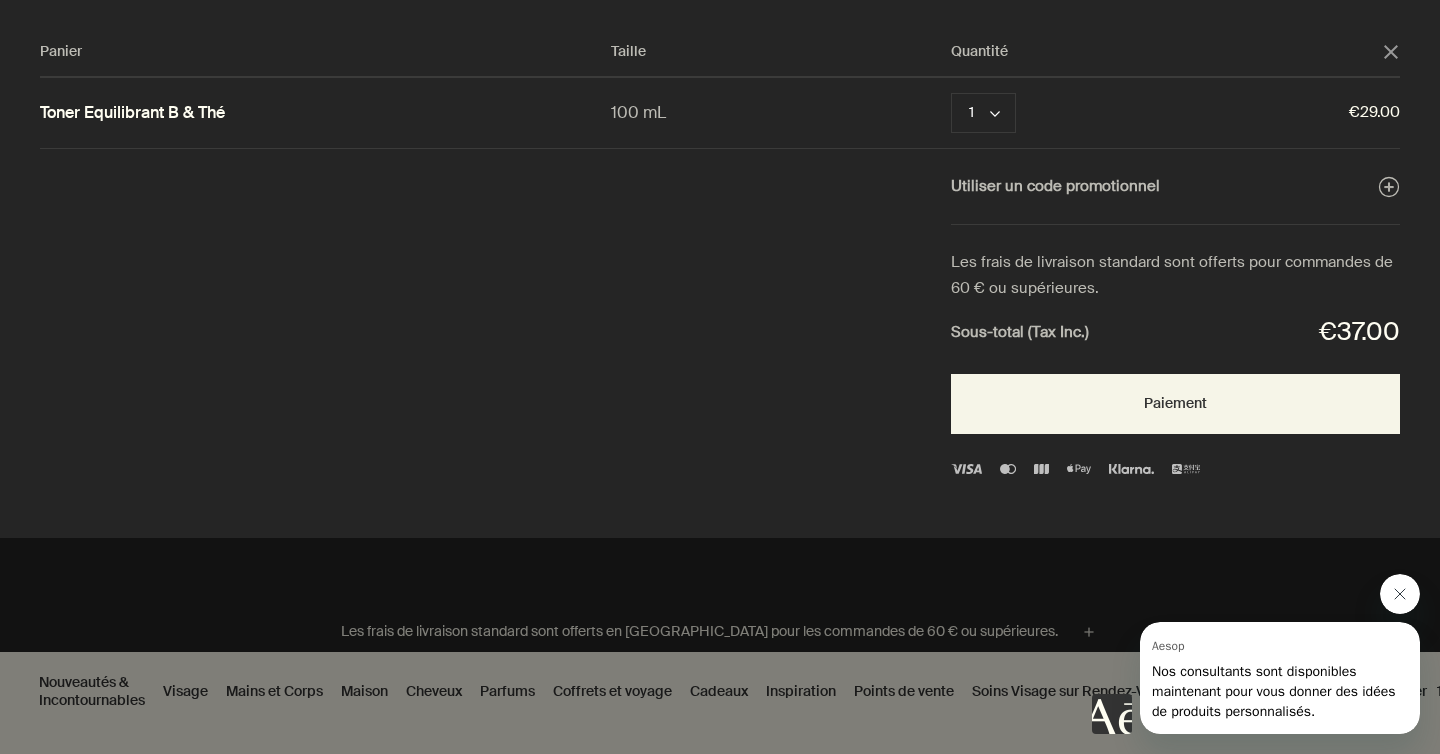 click at bounding box center (1400, 594) 